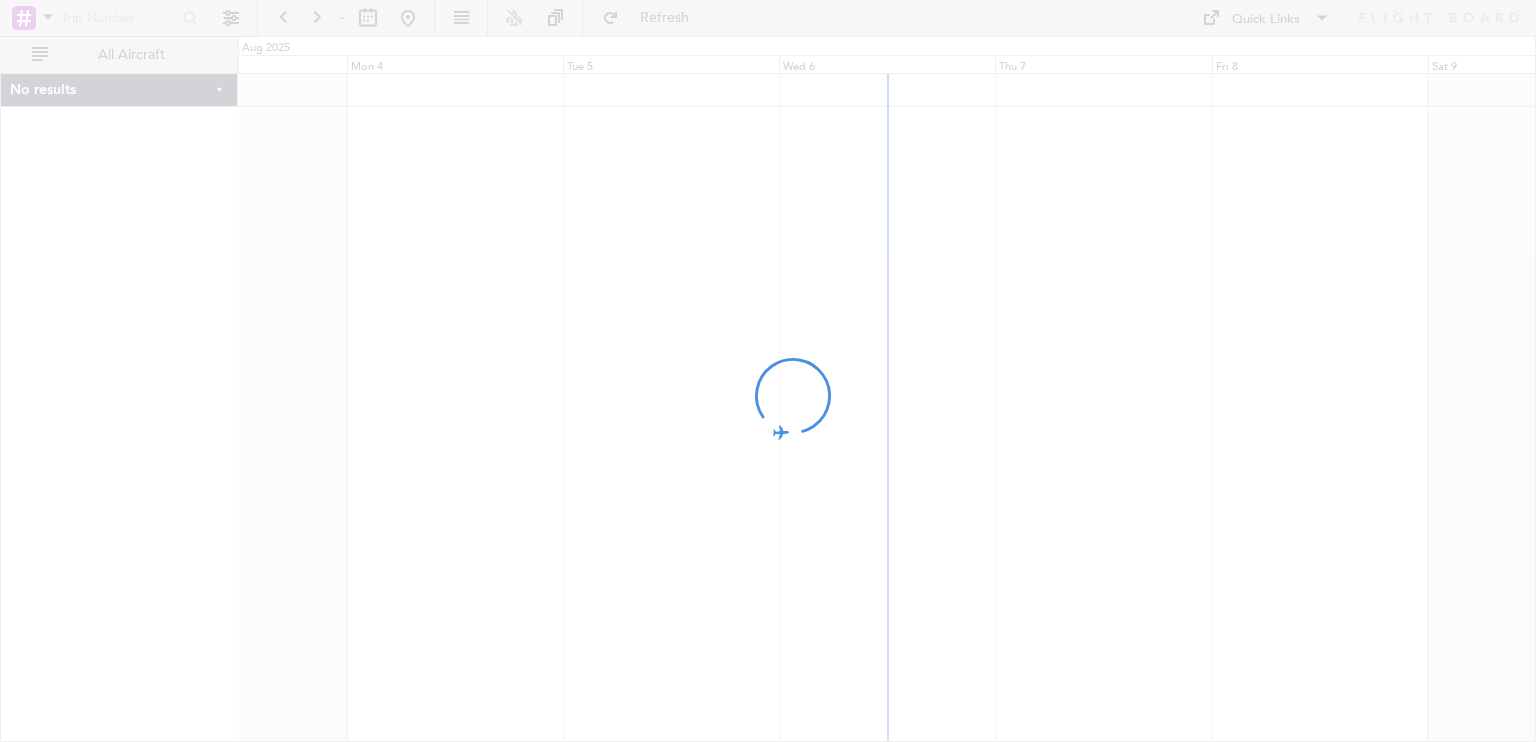 scroll, scrollTop: 0, scrollLeft: 0, axis: both 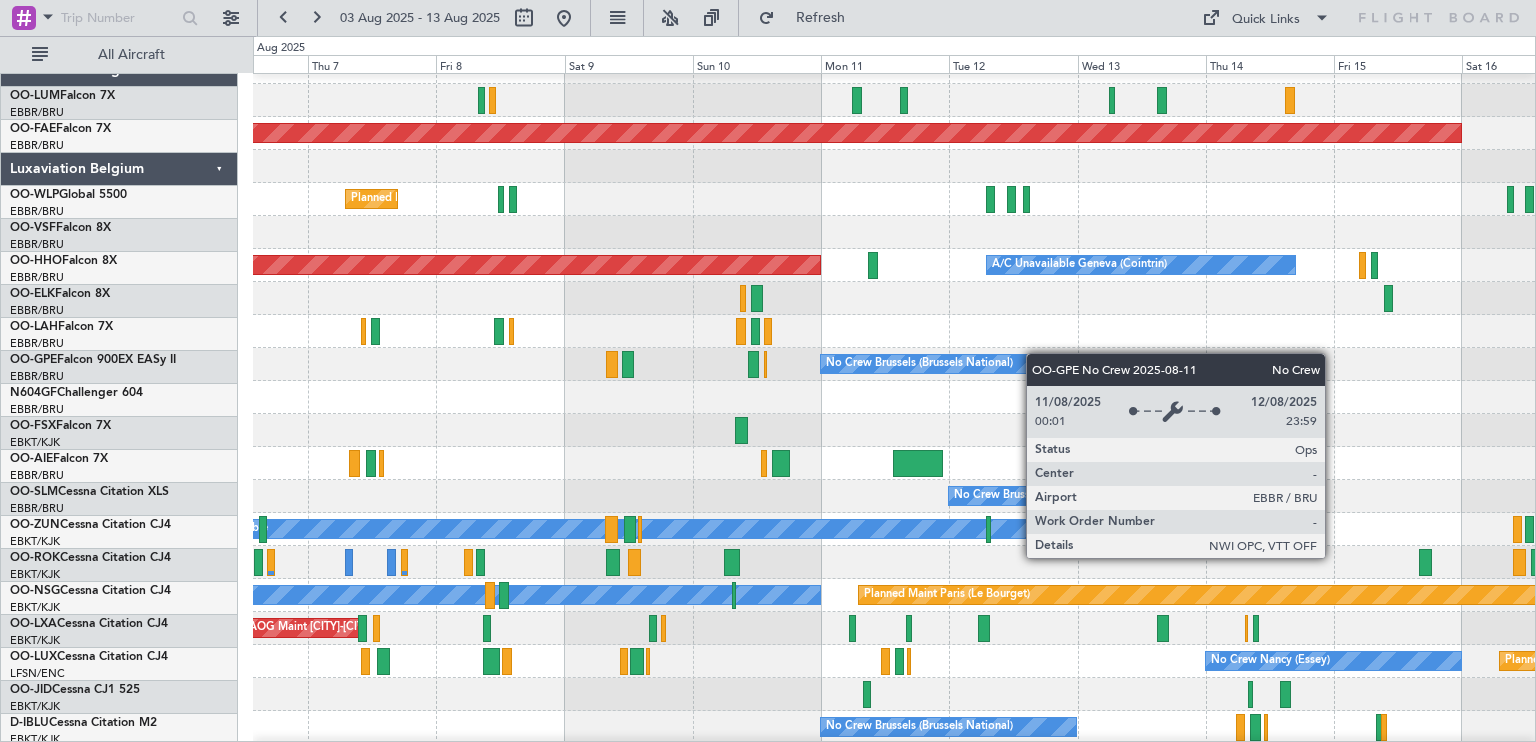 click on "No Crew [CITY] ([CITY])
Cleaning [CITY] ([CITY])" 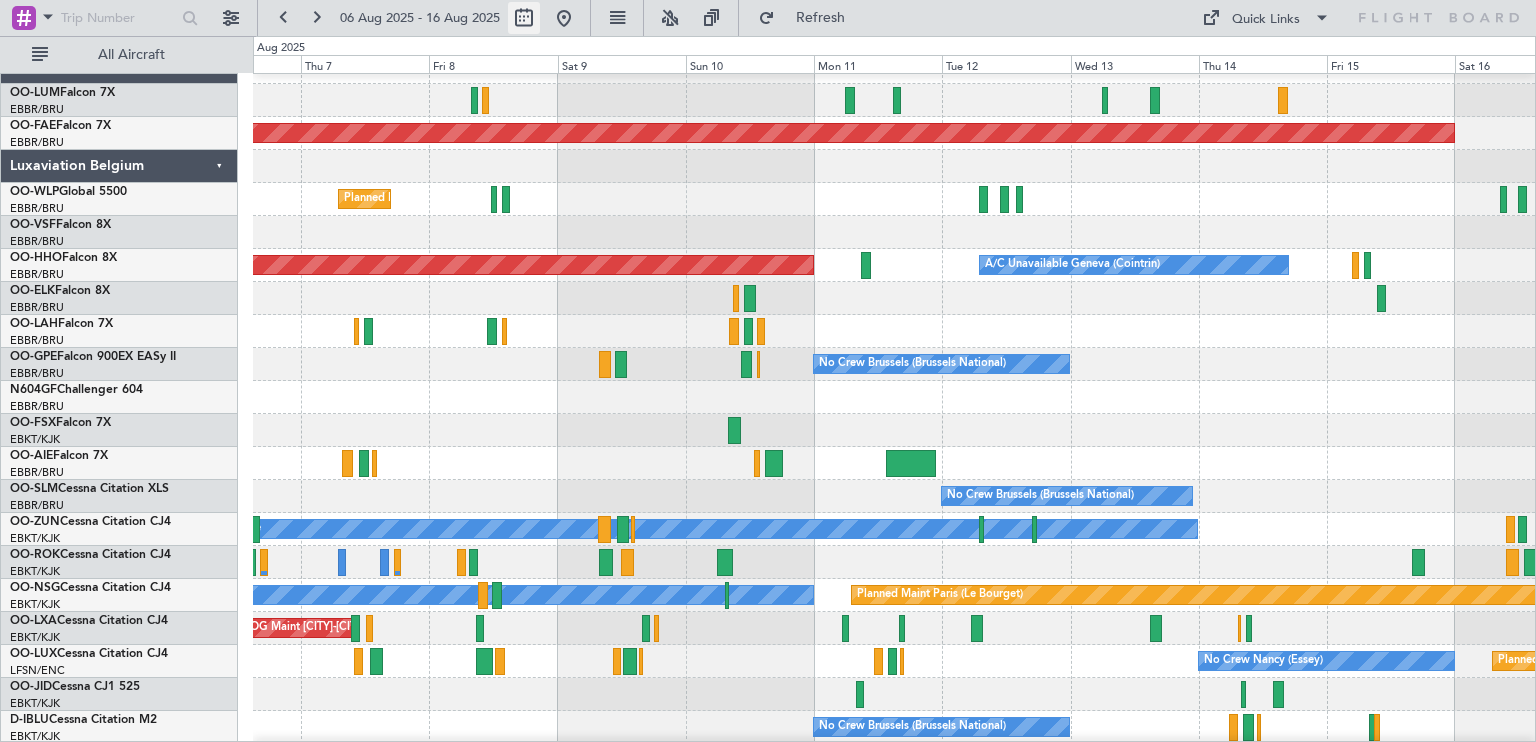 click at bounding box center [524, 18] 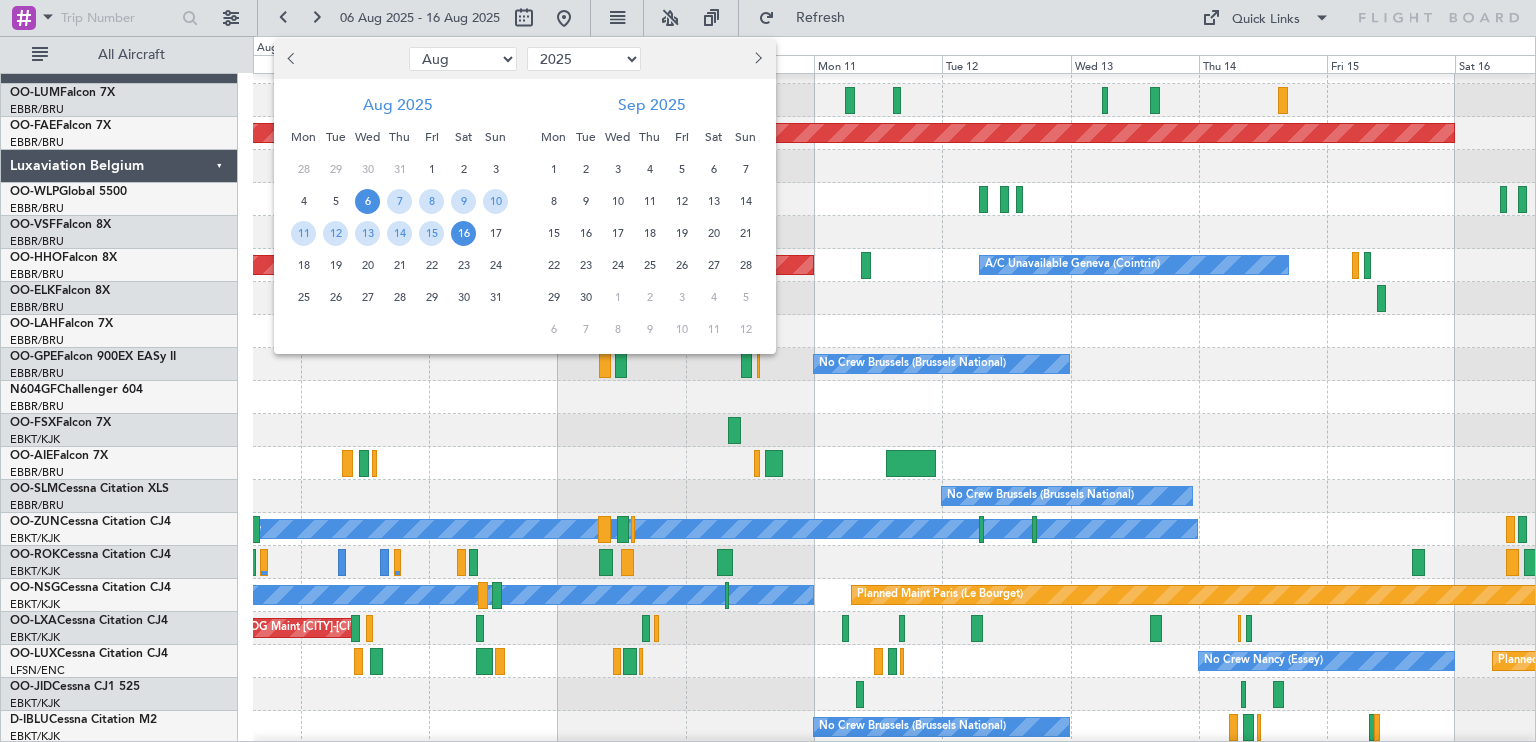 click at bounding box center (757, 59) 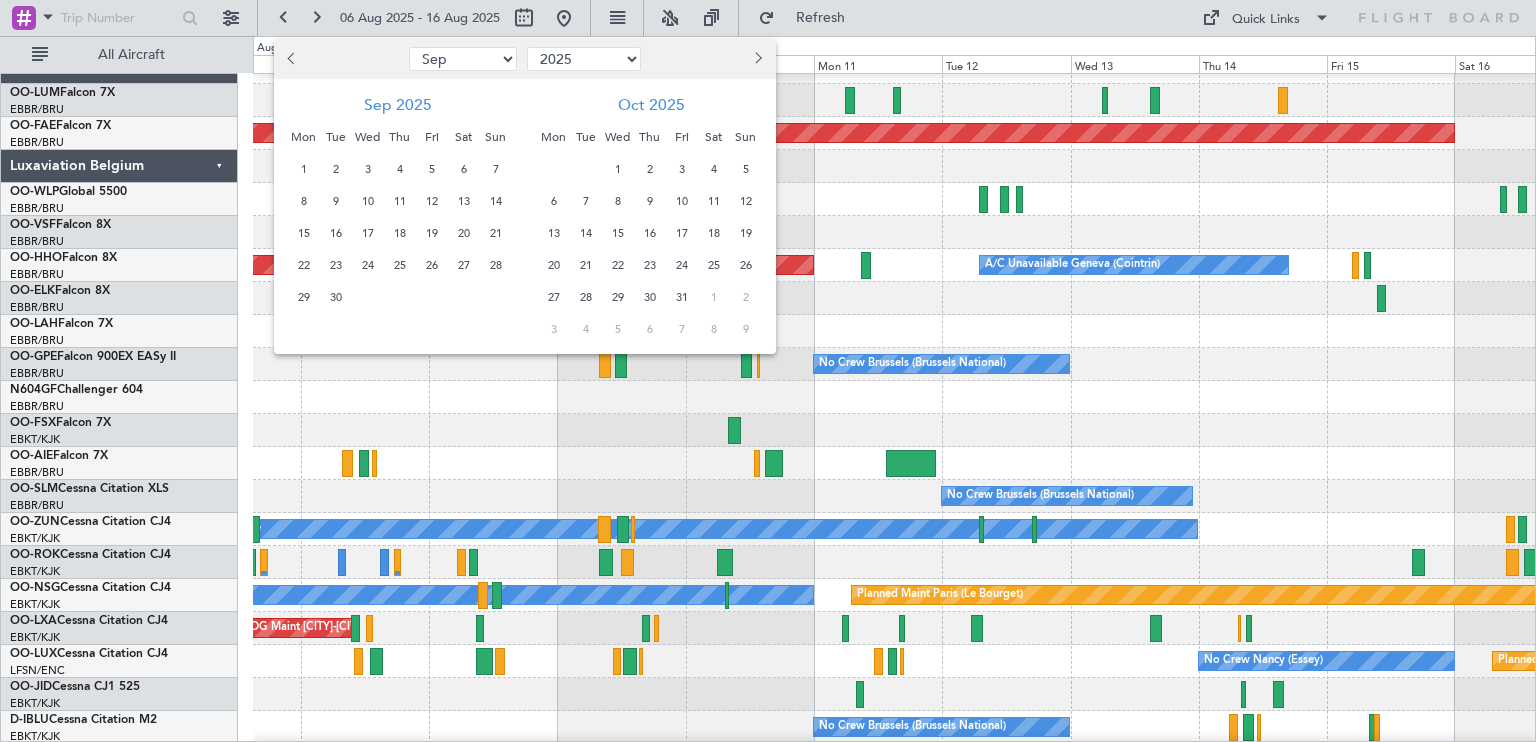 click on "6" at bounding box center [553, 201] 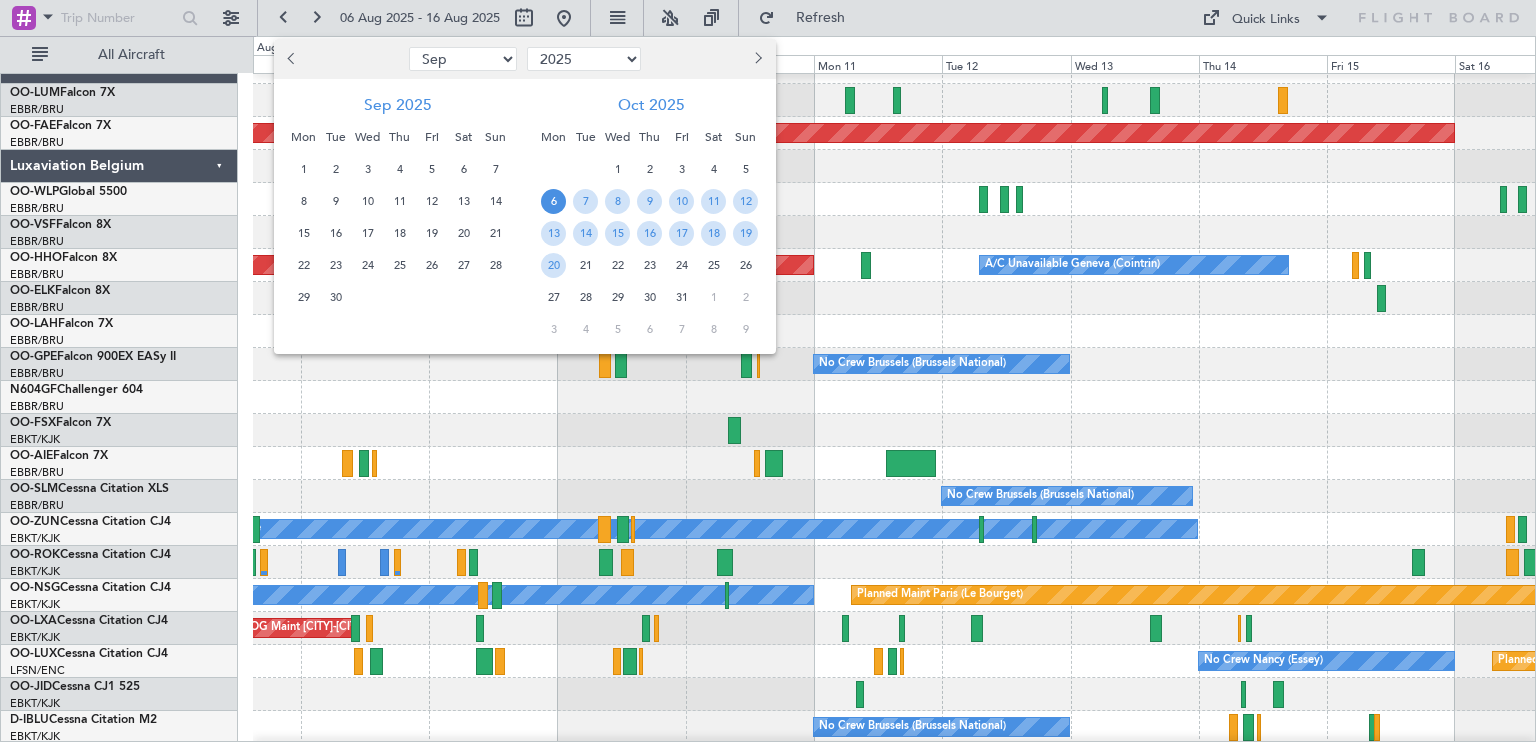 click on "6" at bounding box center (553, 201) 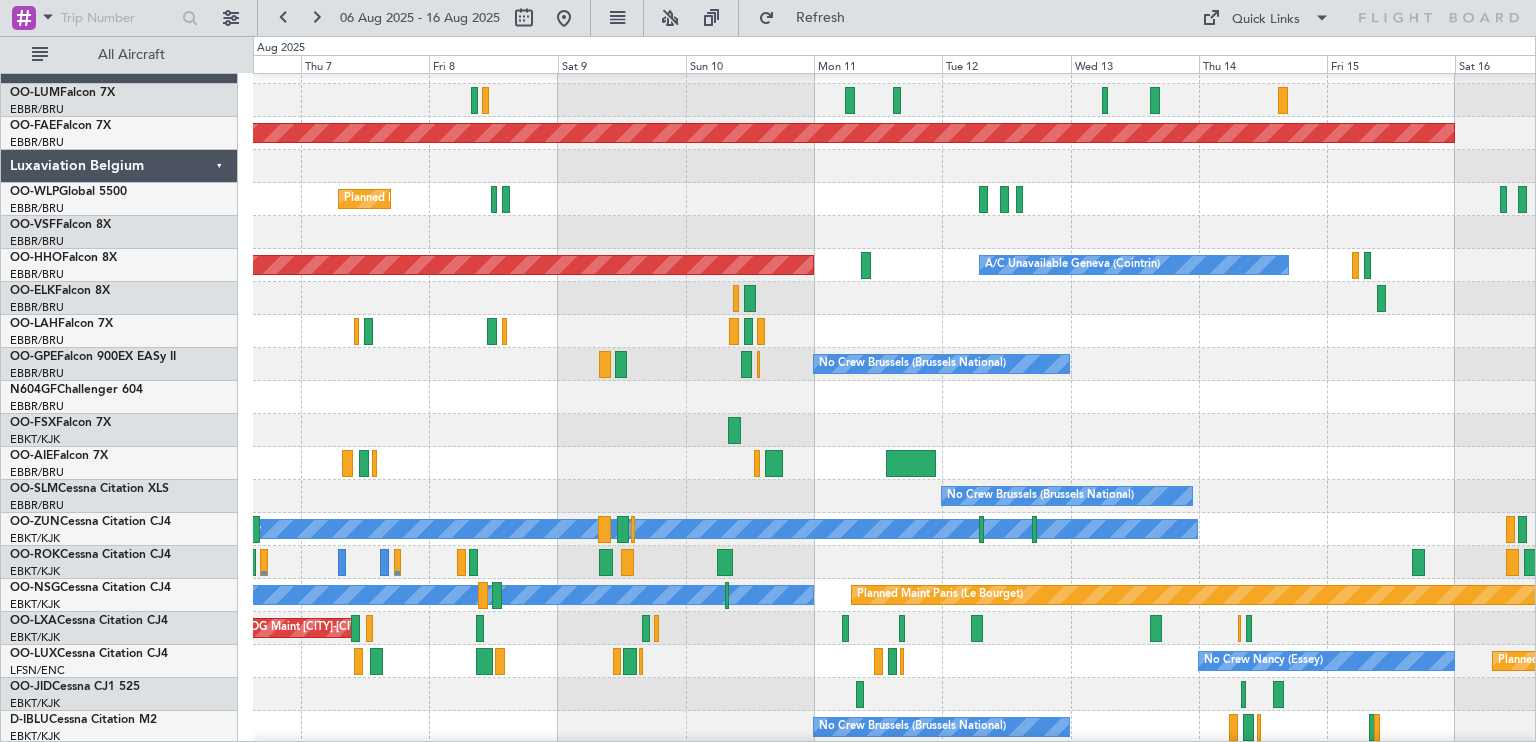 select on "10" 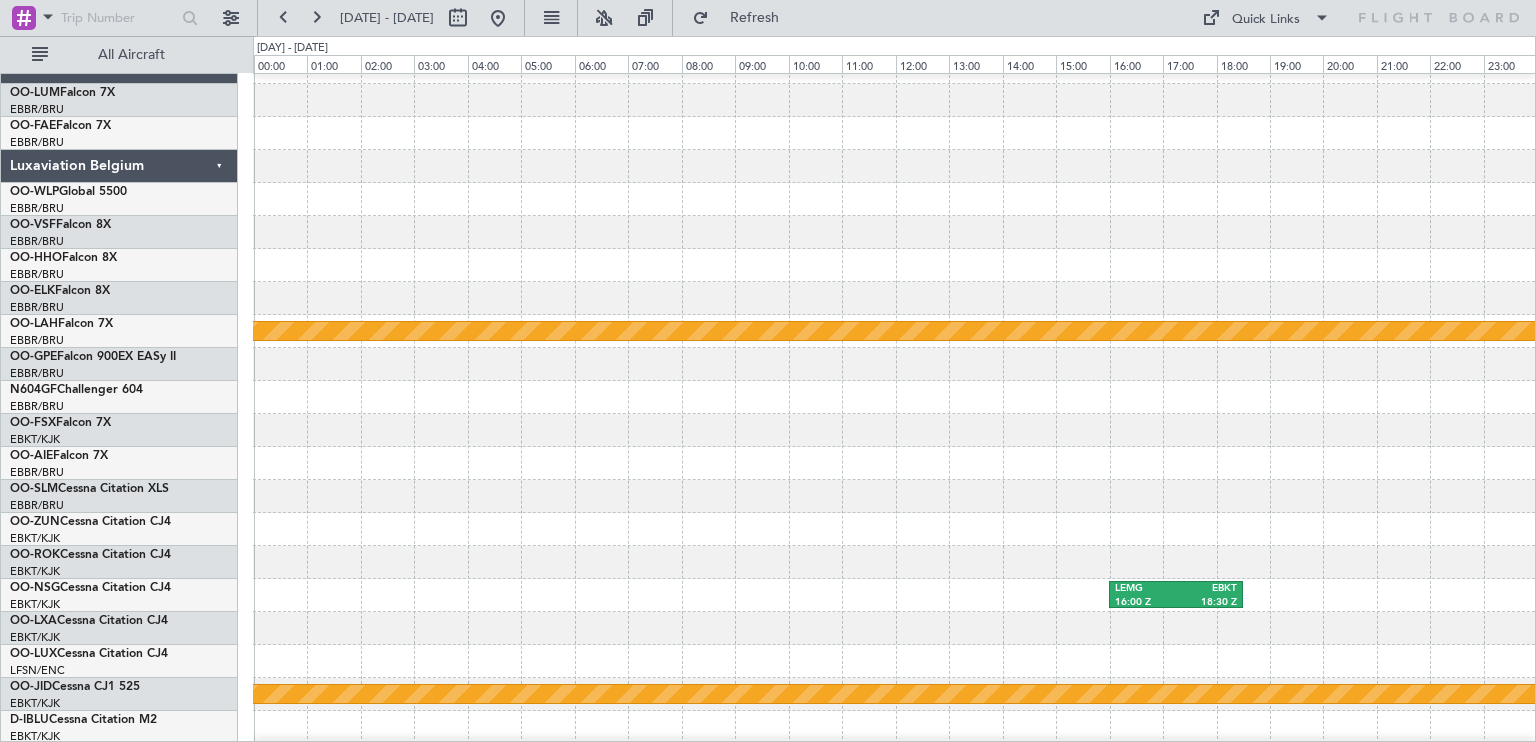scroll, scrollTop: 24, scrollLeft: 0, axis: vertical 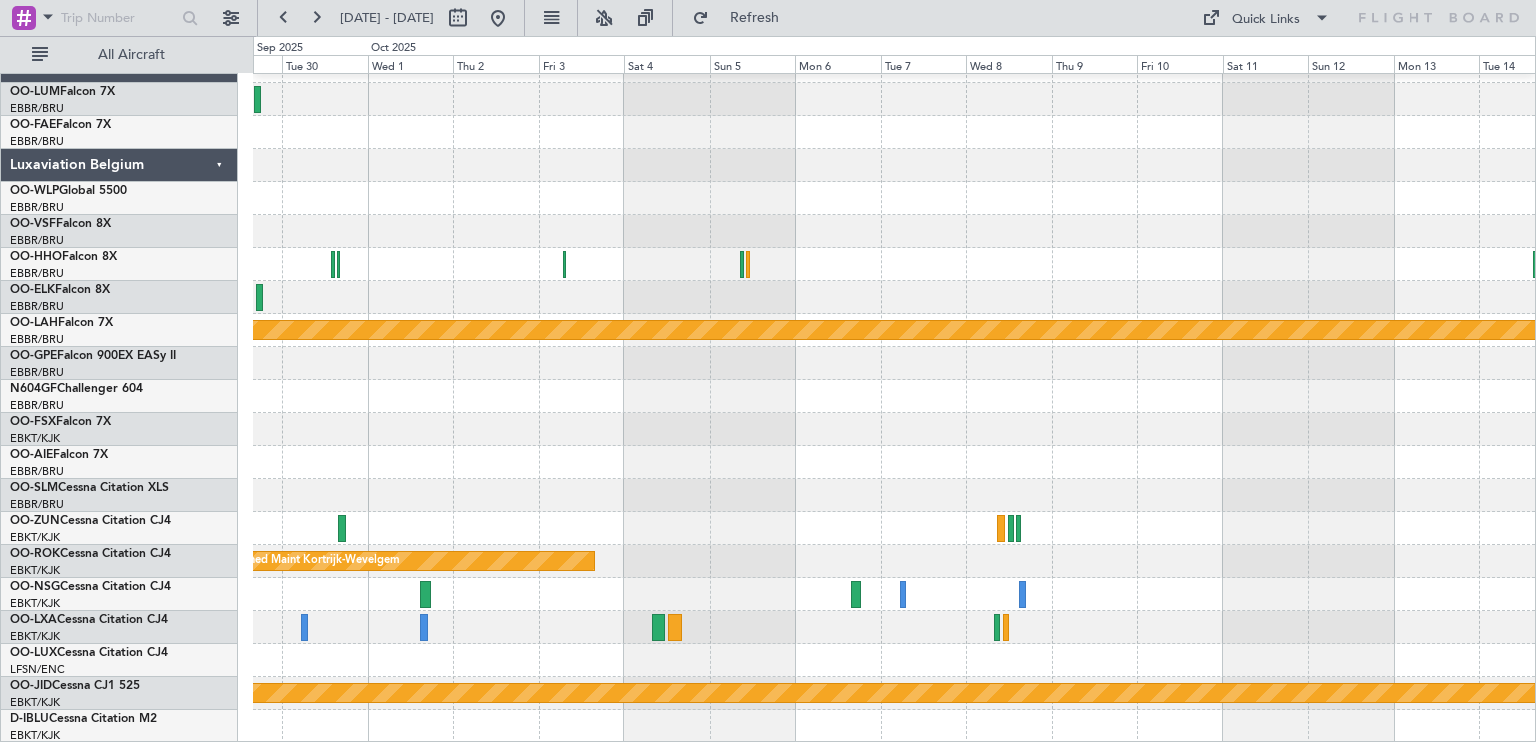 click on "Owner Melsbroek Air Base
Owner Melsbroek Air Base
Planned Maint Kortrijk-Wevelgem
Planned Maint Alton-st Louis (St Louis Regl)
Planned Maint Kortrijk-Wevelgem
null Kortrijk-Wevelgem
Planned Maint Kortrijk-Wevelgem
A/C Unavailable Kortrijk-Wevelgem
A/C Unavailable Brussels (Brussels National)" 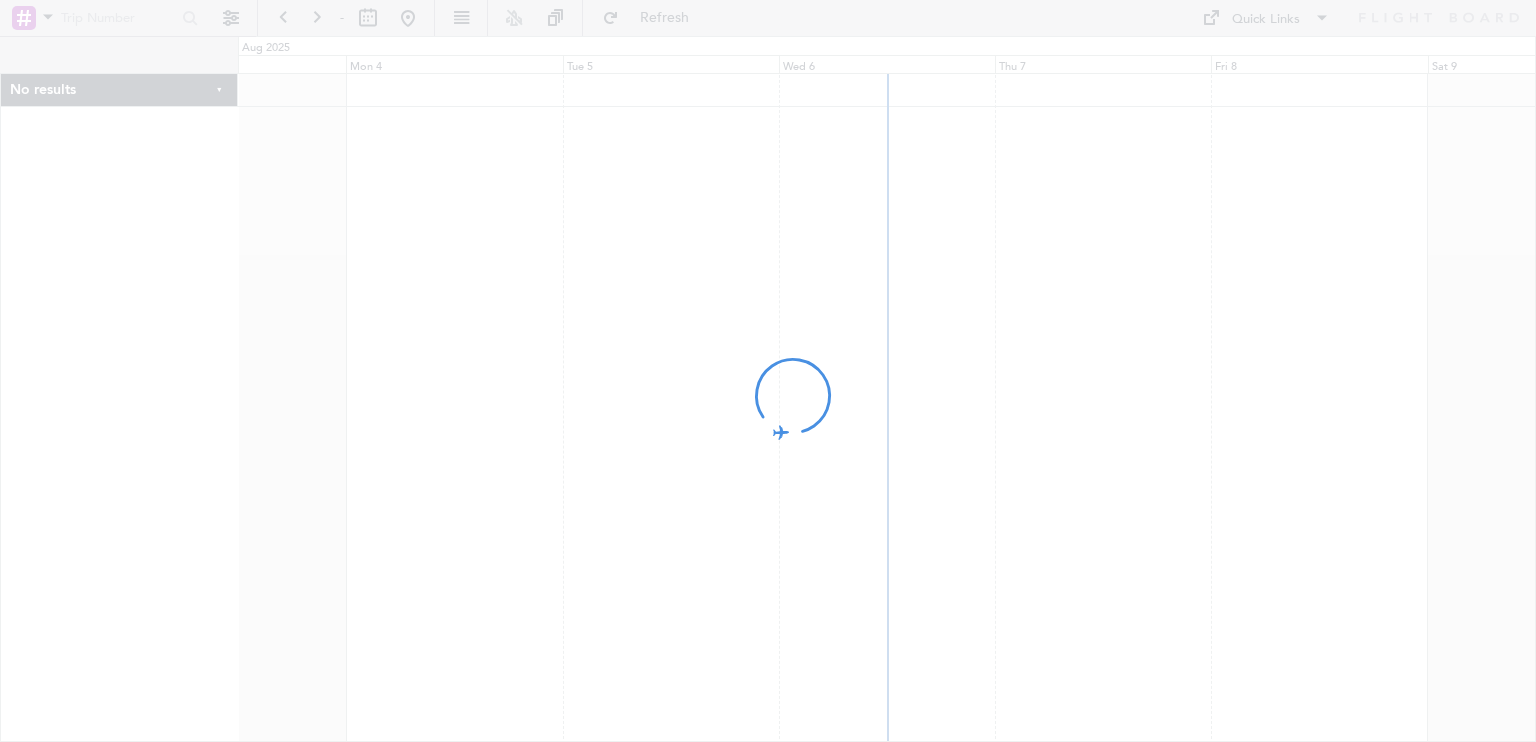 scroll, scrollTop: 0, scrollLeft: 0, axis: both 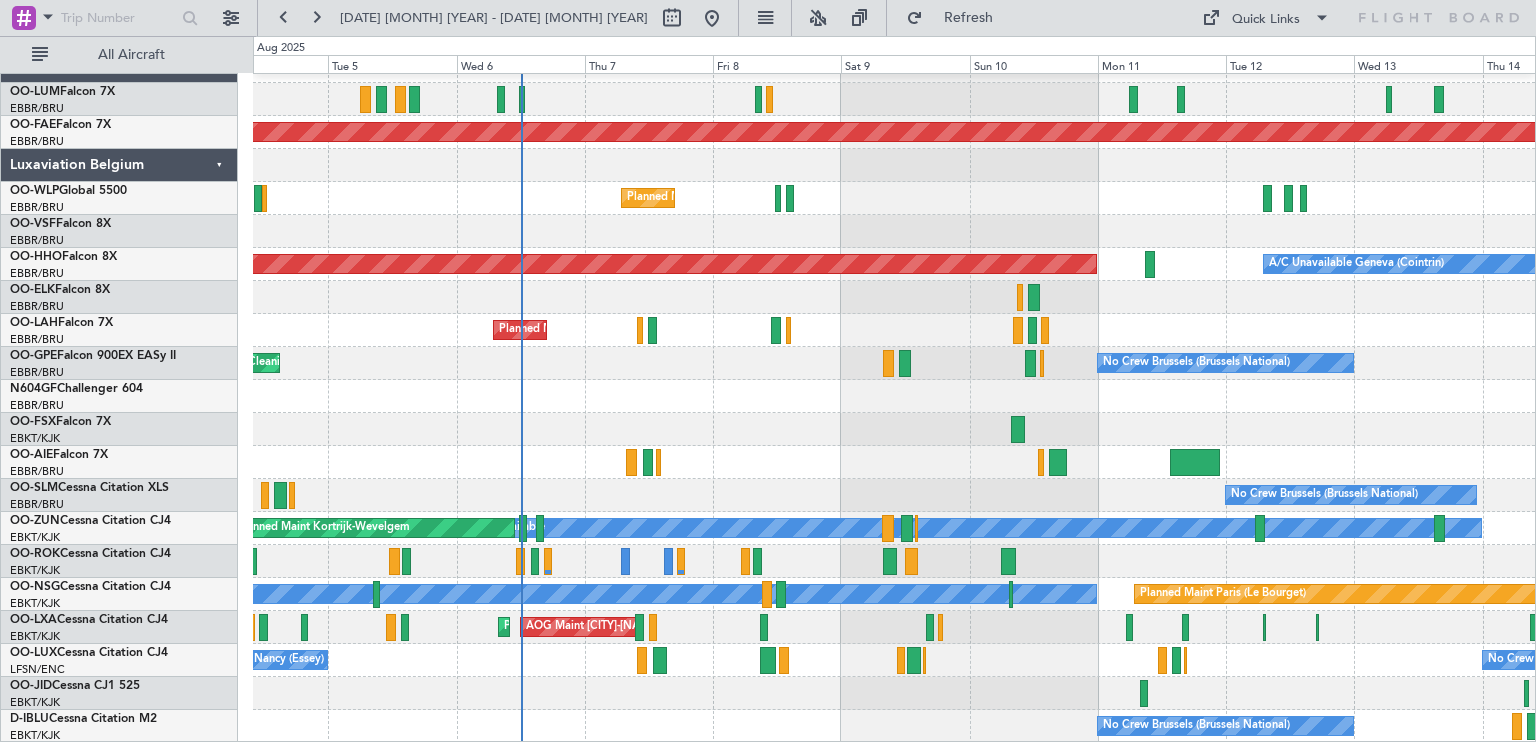 click on "[PLANNED] [MAINT] [CITY] ([CITY])
[PLANNED] [MAINT] [CITY] ([CITY])
[PLANNED] [MAINT] [CITY] ([CITY])
[A/C] [UNAVAILABLE] [CITY] ([CITY])
[PLANNED] [MAINT] [CITY] ([CITY])
[PLANNED] [MAINT] [CITY] ([CITY])
[CLEANING] [CITY] ([CITY])
[NO] [CREW] [CITY] ([CITY])
[NO] [CREW] [CITY] ([CITY])
[NO] [CREW] [CITY] ([CITY])
[NO] [CREW] [CITY] ([CITY])
[A/C] [UNAVAILABLE]
[PLANNED] [MAINT] [CITY] ([CITY])
[OWNER] [CITY] ([CITY])
[PLANNED] [MAINT] [CITY] ([CITY])
[A/C] [UNAVAILABLE]
[AOG] [MAINT] [CITY] ([CITY])
[PLANNED] [MAINT] [CITY] ([CITY])
[NO] [CREW] [CITY] ([CITY])
[NO] [CREW] [CITY] ([CITY])" 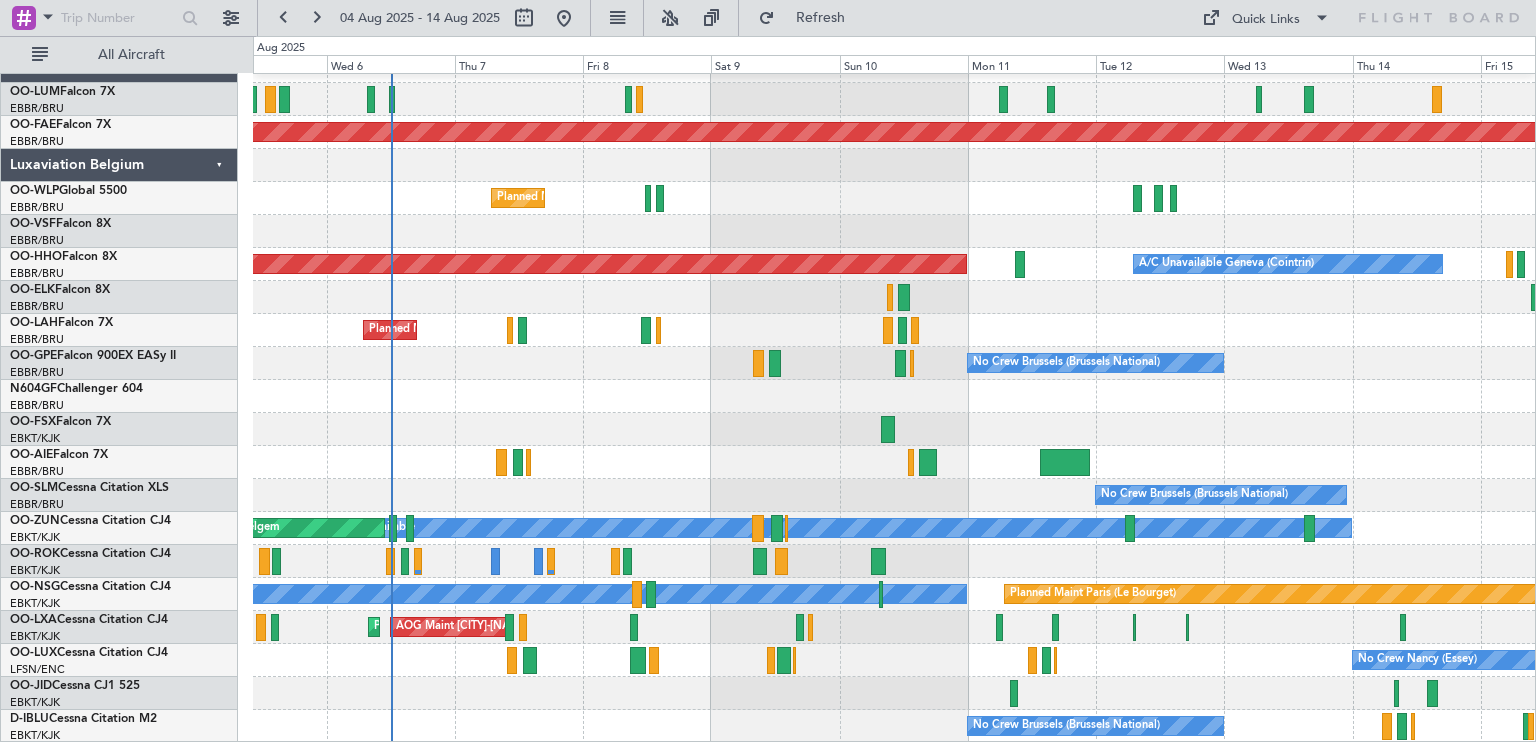 scroll, scrollTop: 24, scrollLeft: 0, axis: vertical 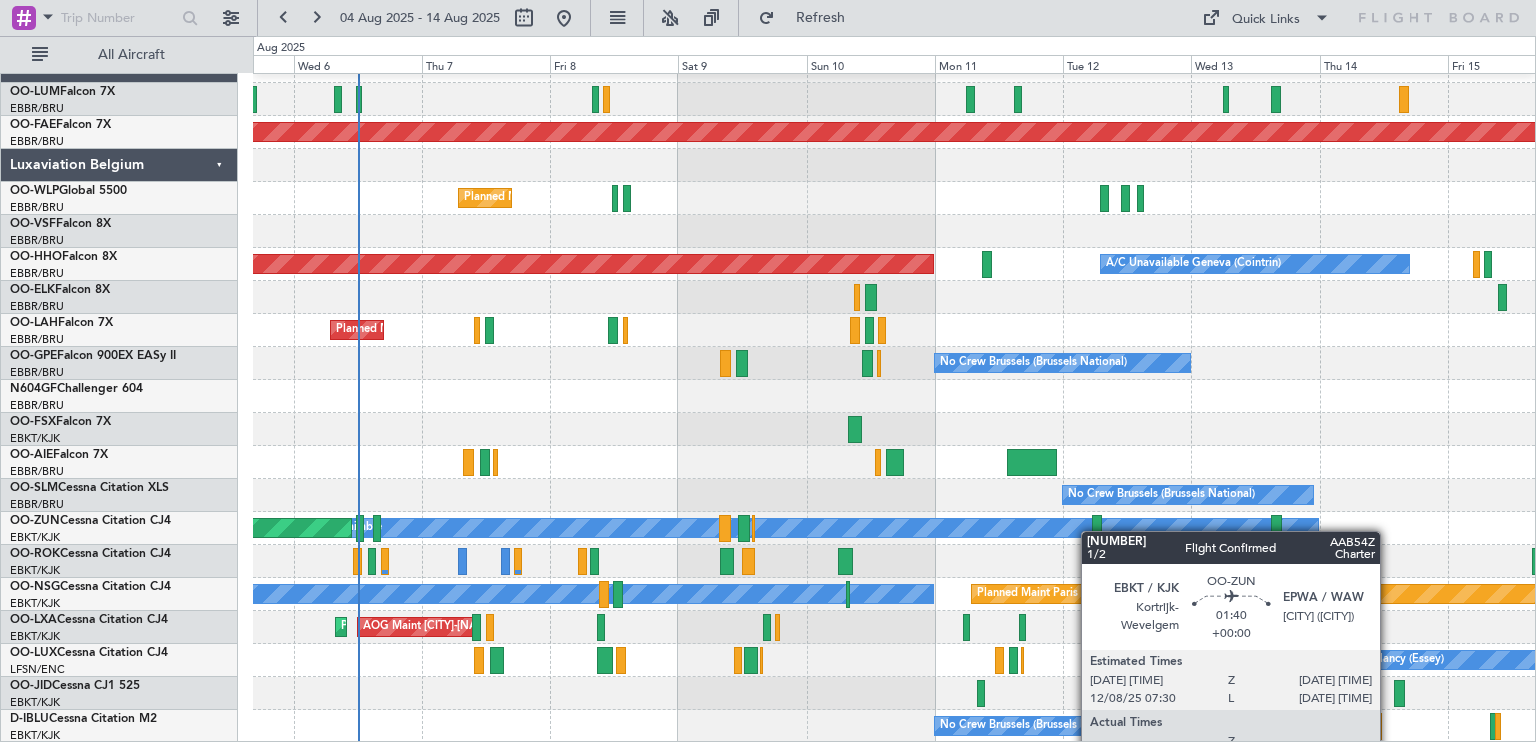 click on "[PLANNED] [MAINT] [CITY] ([CITY])
[PLANNED] [MAINT] [CITY] ([CITY])
[PLANNED] [MAINT] [CITY] ([CITY])
[A/C] [UNAVAILABLE] [CITY] ([CITY])
[PLANNED] [MAINT] [CITY] ([CITY])
[PLANNED] [MAINT] [CITY] ([CITY])
[OWNER] [CITY] ([CITY])
[NO] [CREW] [CITY] ([CITY])
[CLEANING] [CITY] ([CITY])
[NO] [CREW] [CITY] ([CITY])
[NO] [CREW] [CITY] ([CITY])
[NO] [CREW] [CITY] ([CITY])
[A/C] [UNAVAILABLE]
[PLANNED] [MAINT] [CITY] ([CITY])
[OWNER] [CITY] ([CITY])
[PLANNED] [MAINT] [CITY] ([CITY])
[A/C] [UNAVAILABLE]
[AOG] [MAINT] [CITY] ([CITY])
[PLANNED] [MAINT] [CITY] ([CITY])
[NO] [CREW] [CITY] ([CITY])
[NO] [CREW] [CITY] ([CITY])" 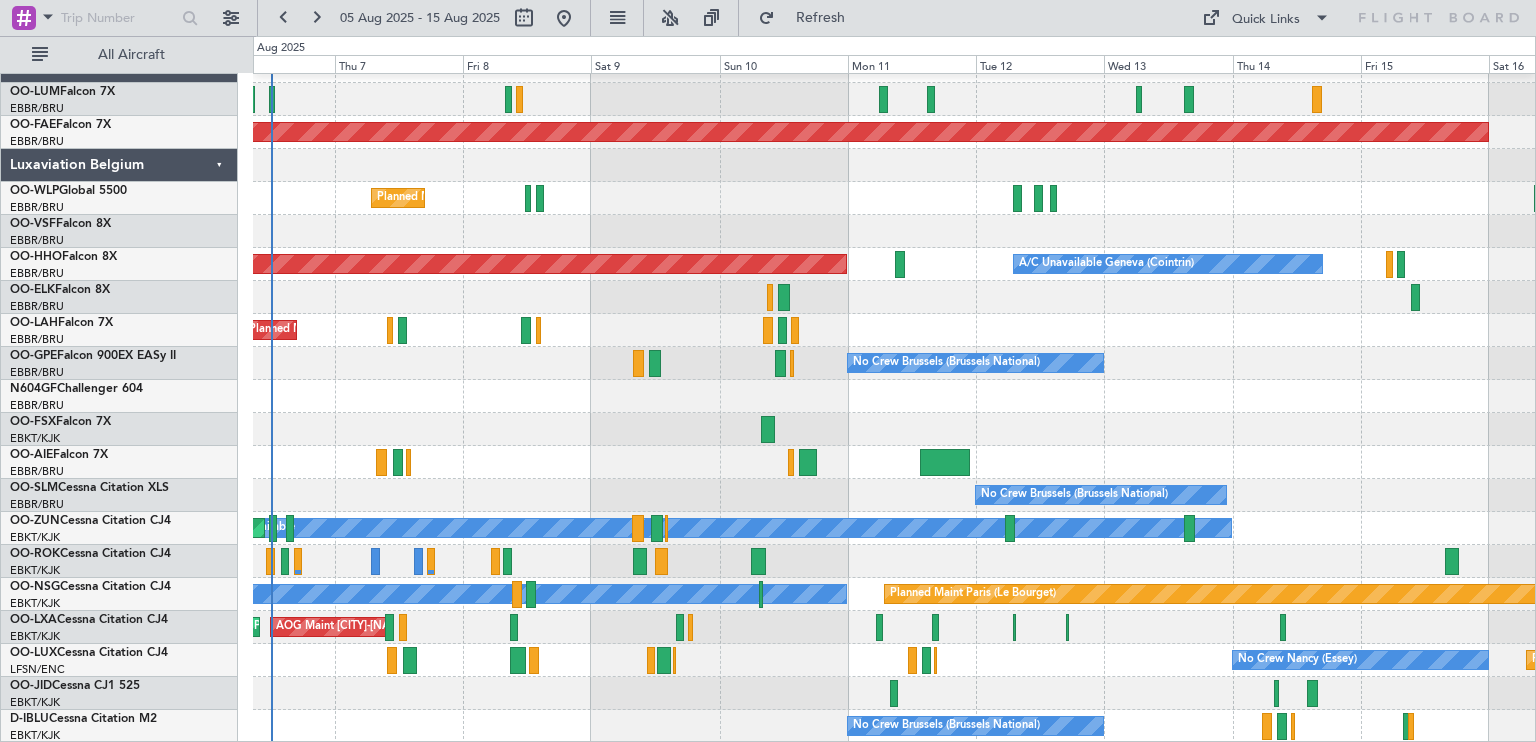 scroll, scrollTop: 24, scrollLeft: 0, axis: vertical 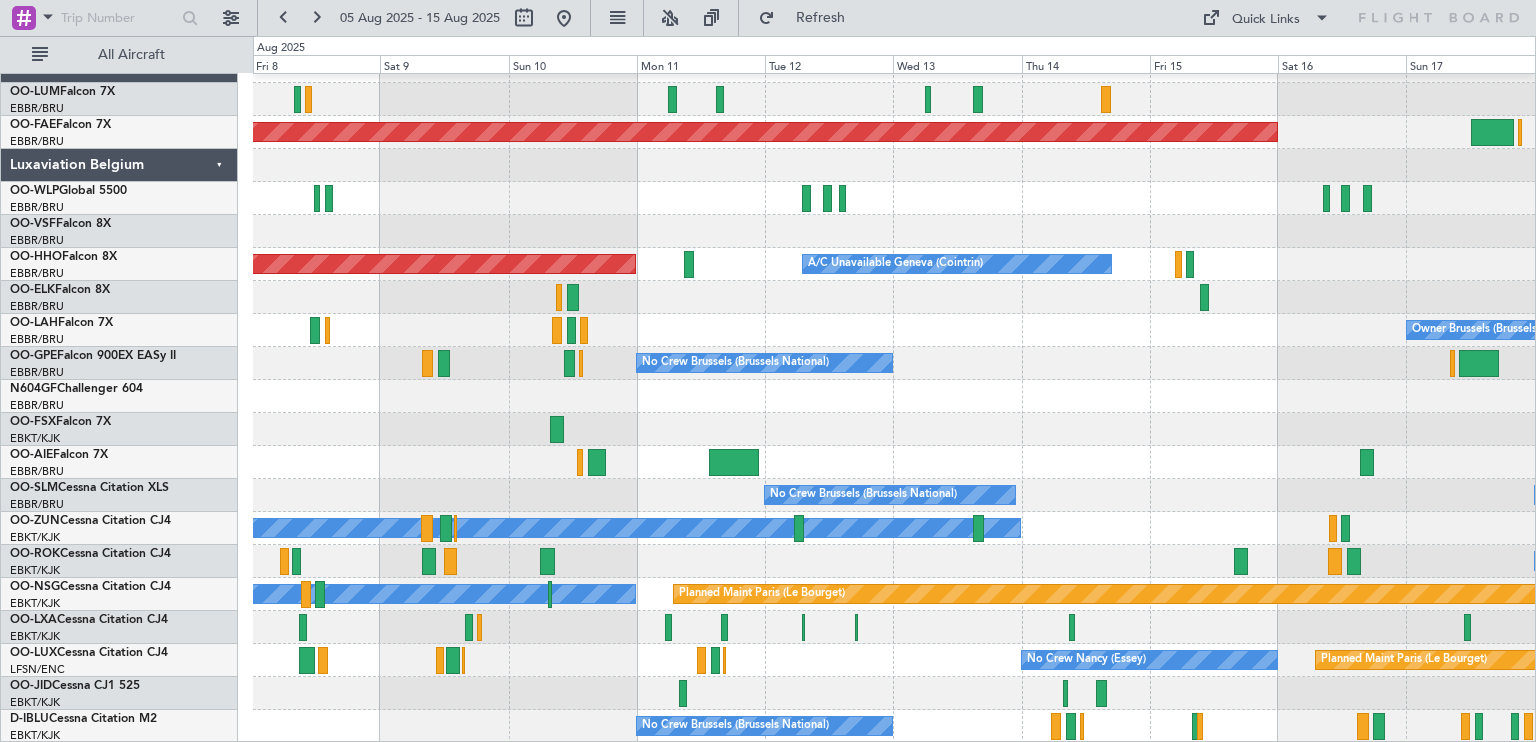 click on "Planned Maint [CITY]-[NAME]
Planned Maint [CITY] ([CITY])
A/C Unavailable [CITY] ([CITY])
Planned Maint [CITY] ([CITY])
Owner [CITY] ([CITY])
Planned Maint [CITY] ([CITY])
No Crew [CITY] ([CITY])
No Crew [CITY] ([CITY])
No Crew [CITY] ([CITY])
A/C Unavailable
Planned Maint [CITY]-[NAME]
Owner [CITY]-[NAME]
Planned Maint [CITY] ([CITY])
A/C Unavailable
AOG Maint [CITY]-[NAME]
Planned Maint [CITY]-[NAME]
Planned Maint [CITY] ([CITY])
No Crew [CITY] ([CITY])
Planned Maint [CITY] ([CITY])
No Crew [CITY] ([CITY])" 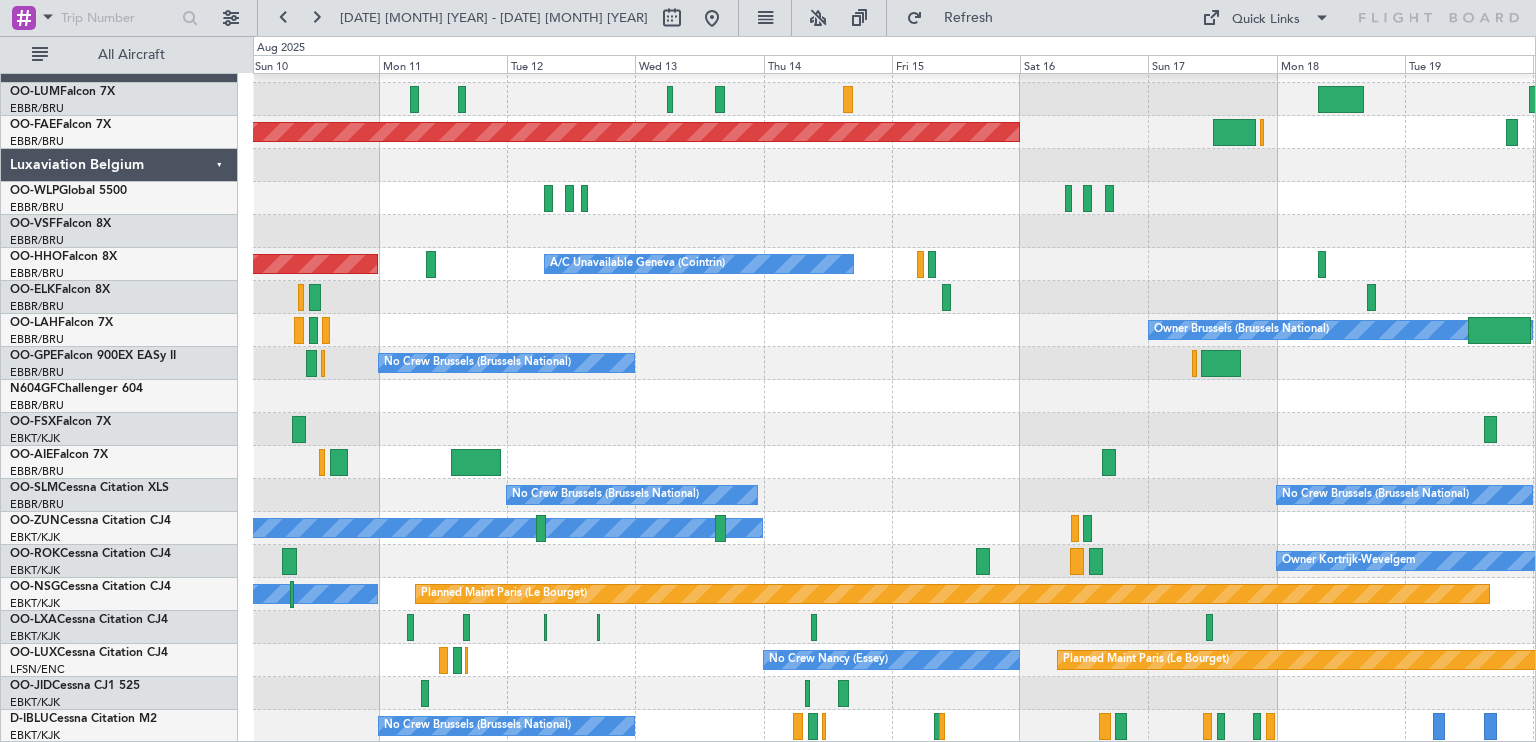 scroll, scrollTop: 24, scrollLeft: 0, axis: vertical 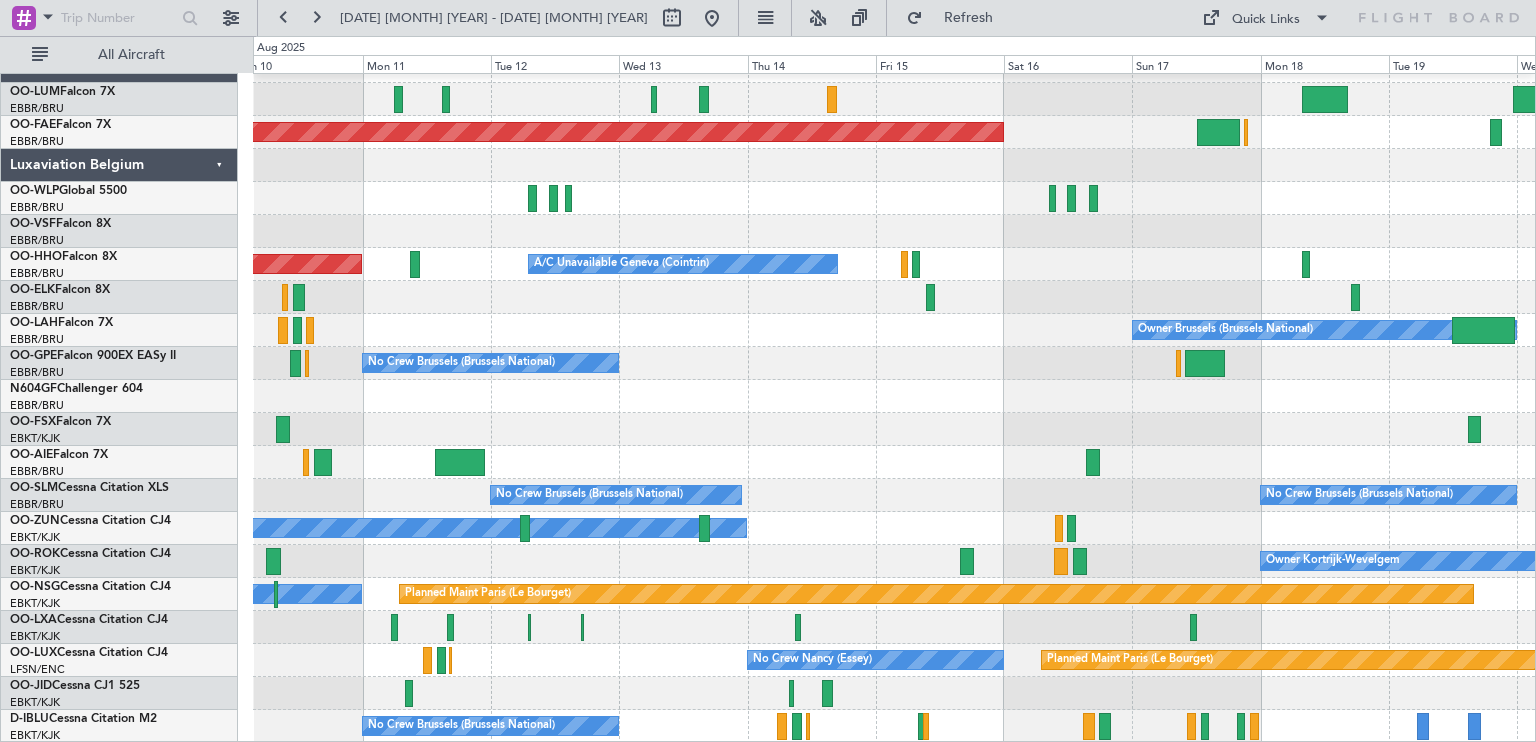 click on "Planned Maint [CITY]-[NAME]
Planned Maint [CITY] ([CITY])
Planned Maint [CITY] ([CITY])
A/C Unavailable [CITY] ([CITY])
Planned Maint [CITY] ([CITY])
Owner [CITY] ([CITY])
No Crew [CITY] ([CITY])
No Crew [CITY] ([CITY])
No Crew [CITY] ([CITY])
A/C Unavailable
Owner [CITY]-[NAME]
Planned Maint [CITY] ([CITY])
A/C Unavailable
Planned Maint [CITY] ([CITY])
No Crew [CITY] ([CITY])
Planned Maint [CITY] ([CITY])
No Crew [CITY] ([CITY])" 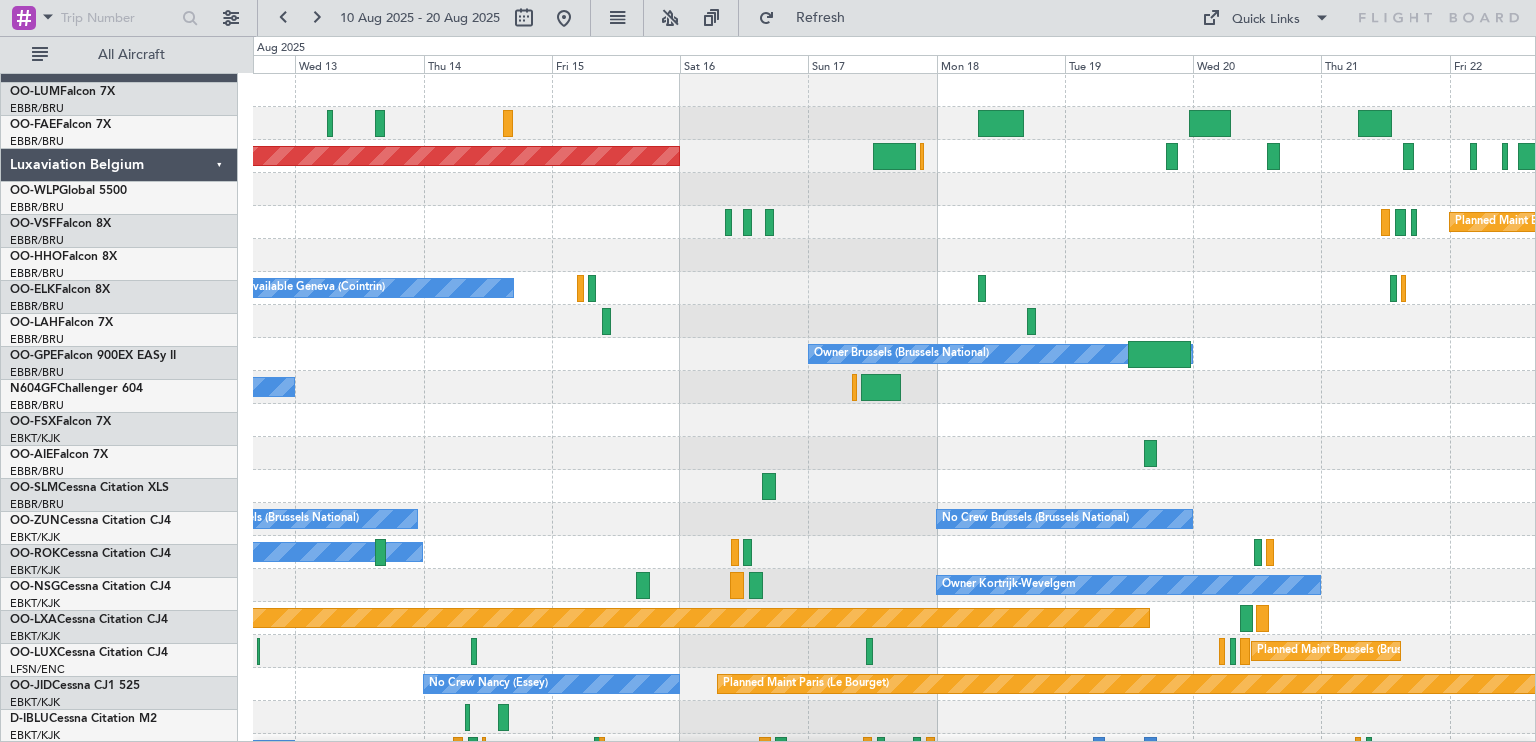 scroll, scrollTop: 0, scrollLeft: 0, axis: both 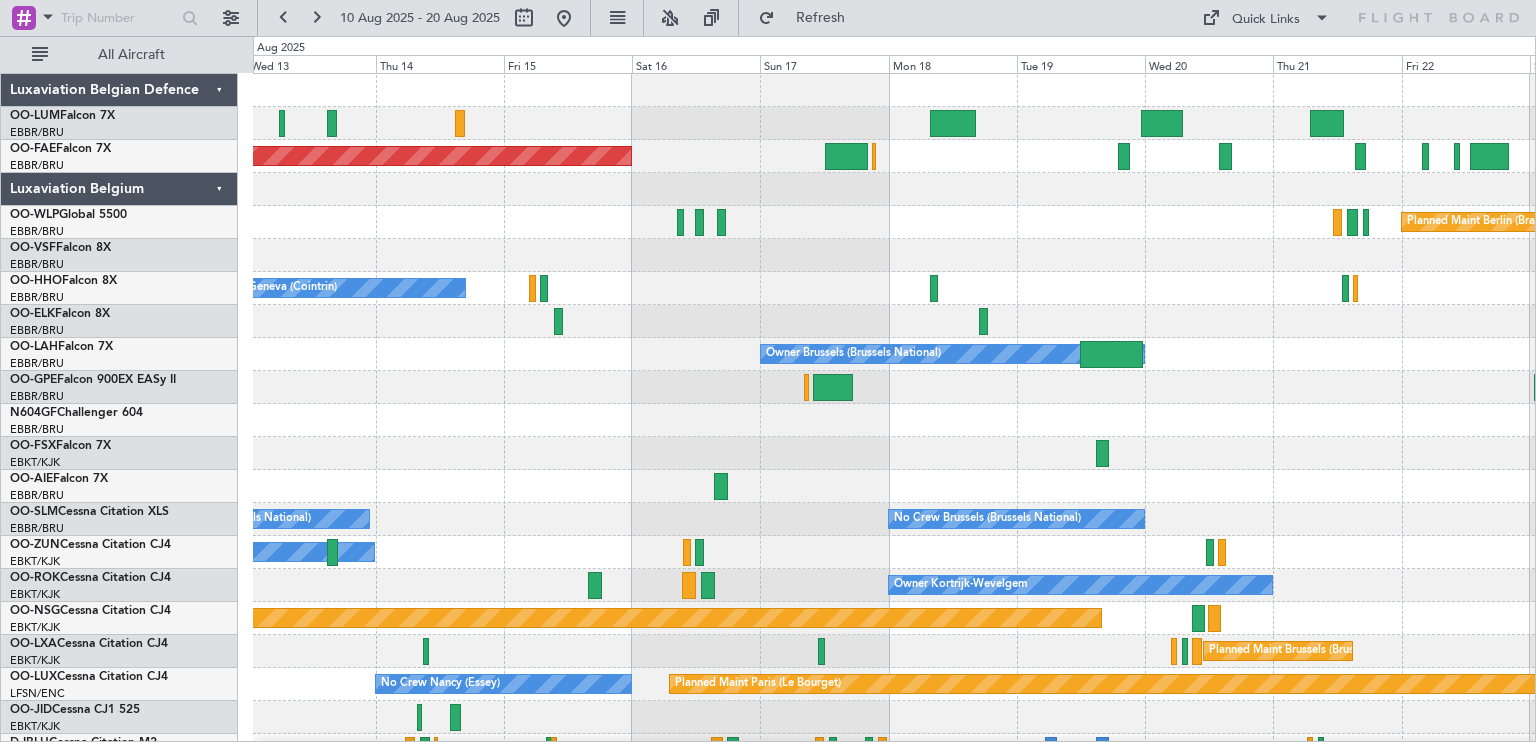 click on "[PLANNED] [MAINT] [CITY] ([CITY])
[PLANNED] [MAINT] [CITY] ([CITY])
[A/C] [UNAVAILABLE] [CITY] ([CITY])
[PLANNED] [MAINT] [CITY] ([CITY])
[OWNER] [CITY] ([CITY])
[NO] [CREW] [CITY] ([CITY])
[NO] [CREW] [CITY] ([CITY])
[NO] [CREW] [CITY] ([CITY])
[A/C] [UNAVAILABLE]
[OWNER] [CITY] ([CITY])
[OWNER] [CITY] ([CITY])
[PLANNED] [MAINT] [CITY] ([CITY])
[A/C] [UNAVAILABLE]
[PLANNED] [MAINT] [CITY] ([CITY])
[PLANNED] [MAINT] [CITY] ([CITY])
[NO] [CREW] [CITY] ([CITY])
[NO] [CREW] [CITY] ([CITY])" 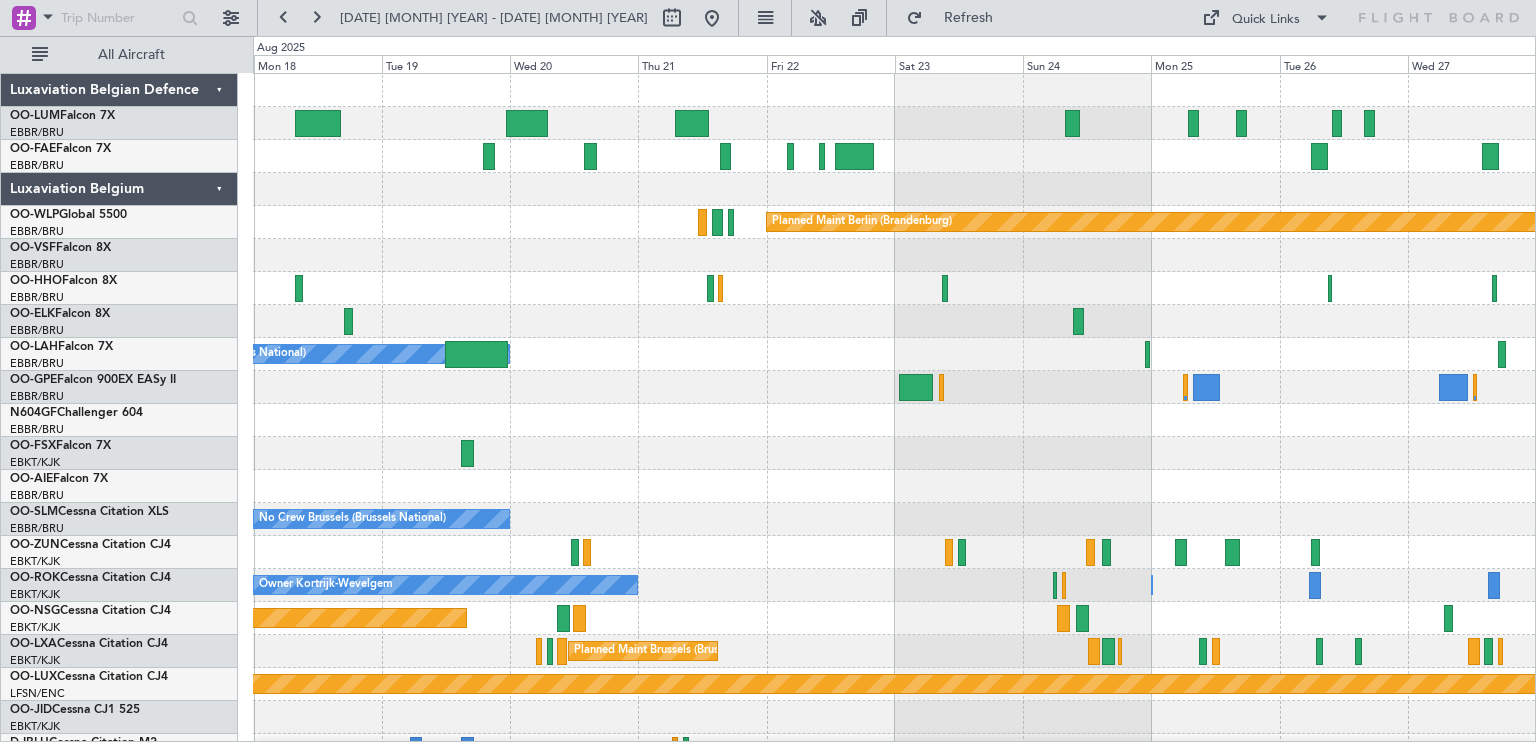 click on "Planned Maint [CITY] ([CITY] [NAME])
Planned Maint [CITY]-[NAME]
Planned Maint [CITY] ([CITY] [NAME])
Owner [CITY] ([CITY] [NAME])
Planned Maint [CITY] ([CITY] [NAME])
No Crew [CITY] ([CITY] [NAME])
No Crew [CITY] ([CITY] [NAME])
Owner [CITY]-[NAME]
Owner [CITY]-[NAME]
Planned Maint [CITY] ([CITY] [NAME])
Planned Maint [CITY] ([CITY] [NAME])
Planned Maint [CITY] ([CITY] [NAME])" 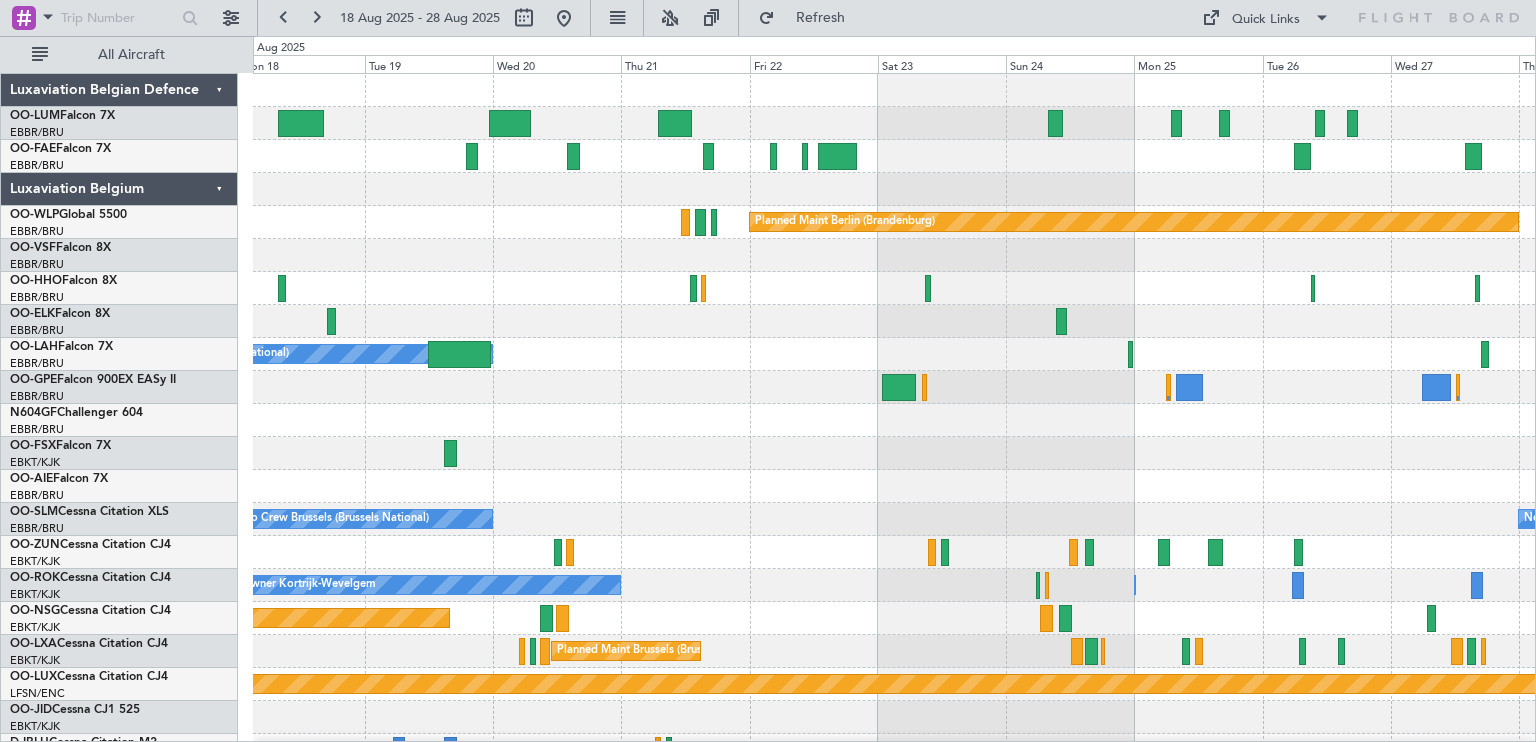 click on "Planned Maint Brussels (Brussels National)" 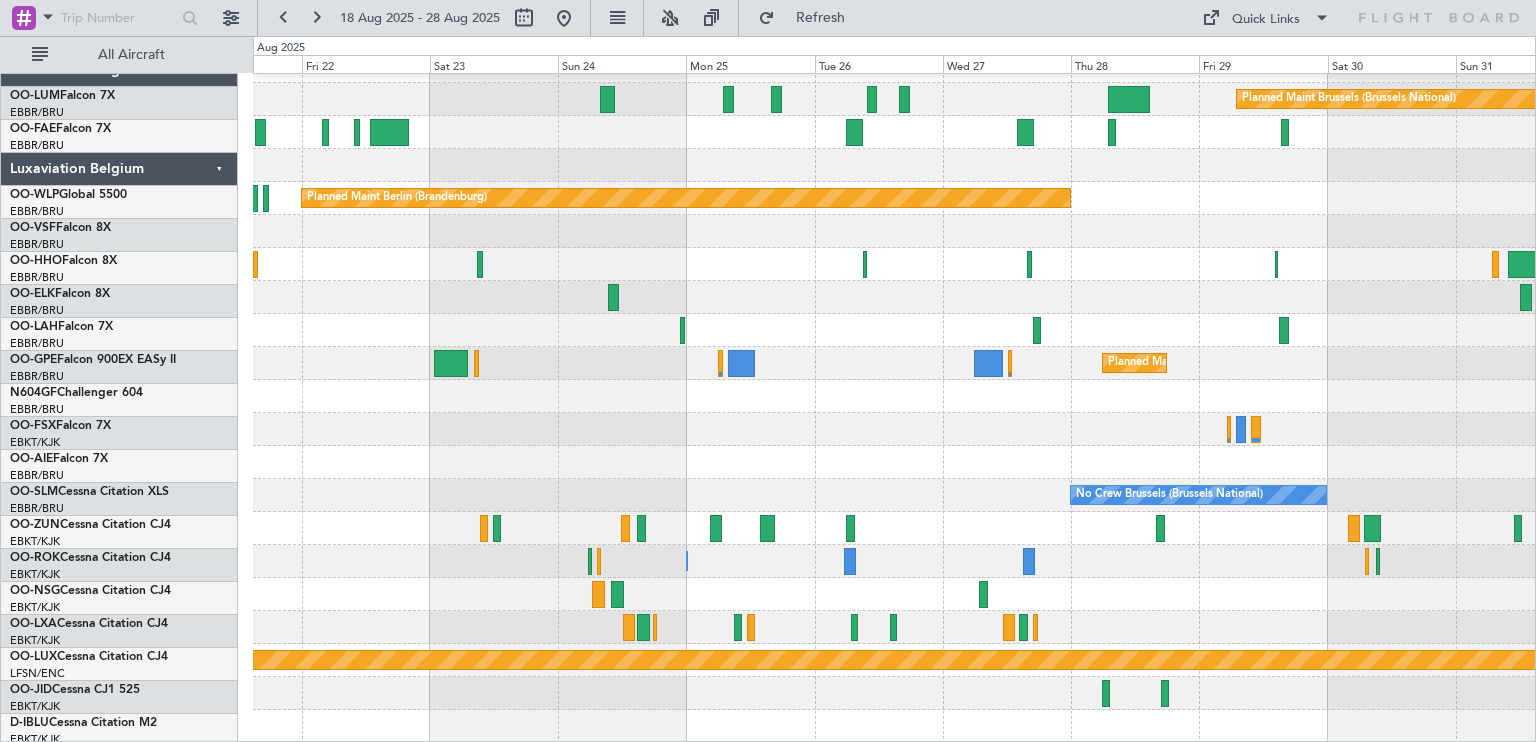 scroll, scrollTop: 24, scrollLeft: 0, axis: vertical 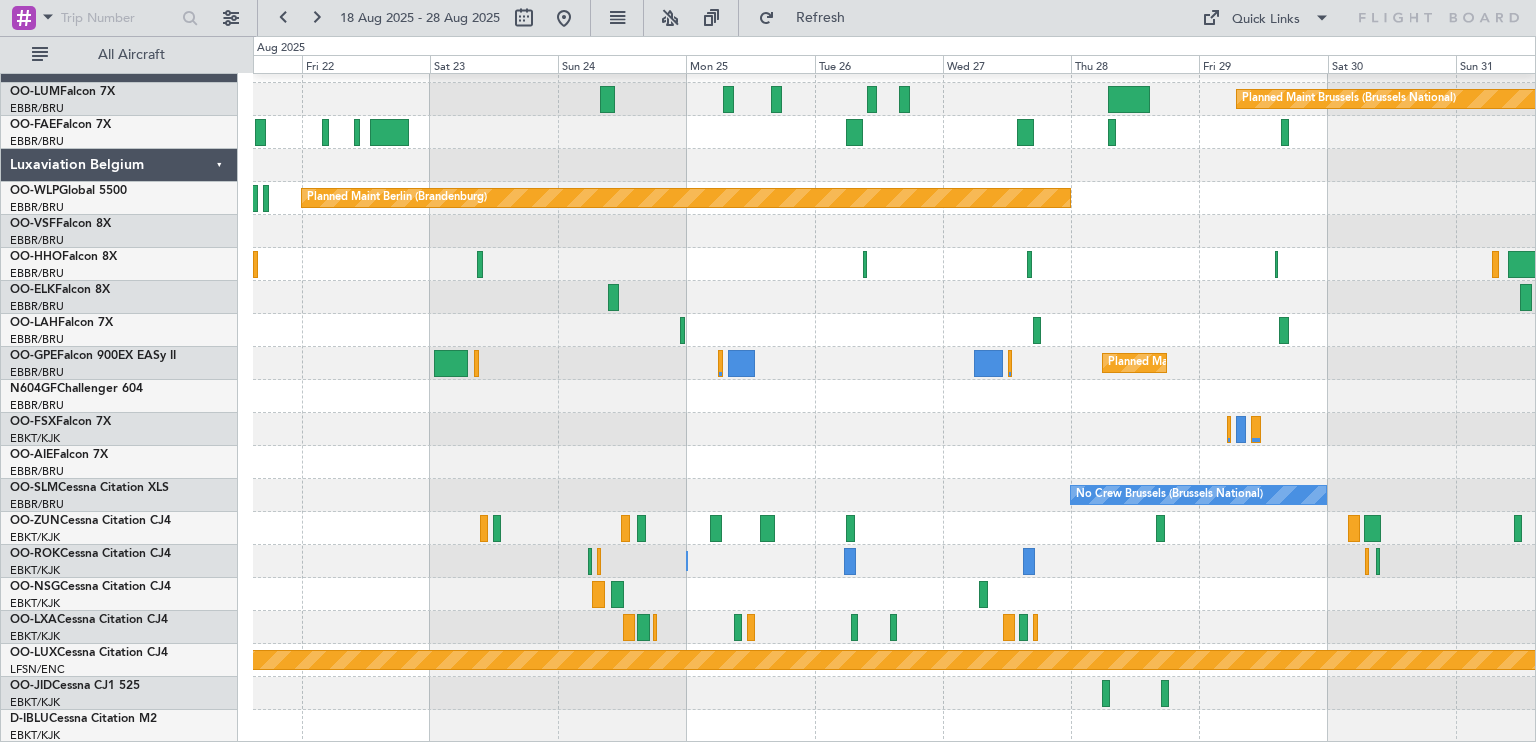click on "Planned Maint [CITY] ([CITY] [NAME])
Planned Maint [CITY] ([CITY] [NAME])
Planned Maint [CITY]-[NAME] ([NAME])
Owner [CITY] ([CITY] [NAME])
Planned Maint [CITY] ([CITY] [NAME])
Planned Maint [CITY] ([CITY] [NAME])
No Crew [CITY] ([CITY] [NAME])
No Crew [CITY] ([CITY] [NAME])
Owner [CITY]-[NAME]
Owner [CITY]-[NAME]
Planned Maint [CITY] ([CITY] [NAME])
Planned Maint [CITY] ([CITY] [NAME])
Planned Maint [CITY] ([CITY] [NAME])" 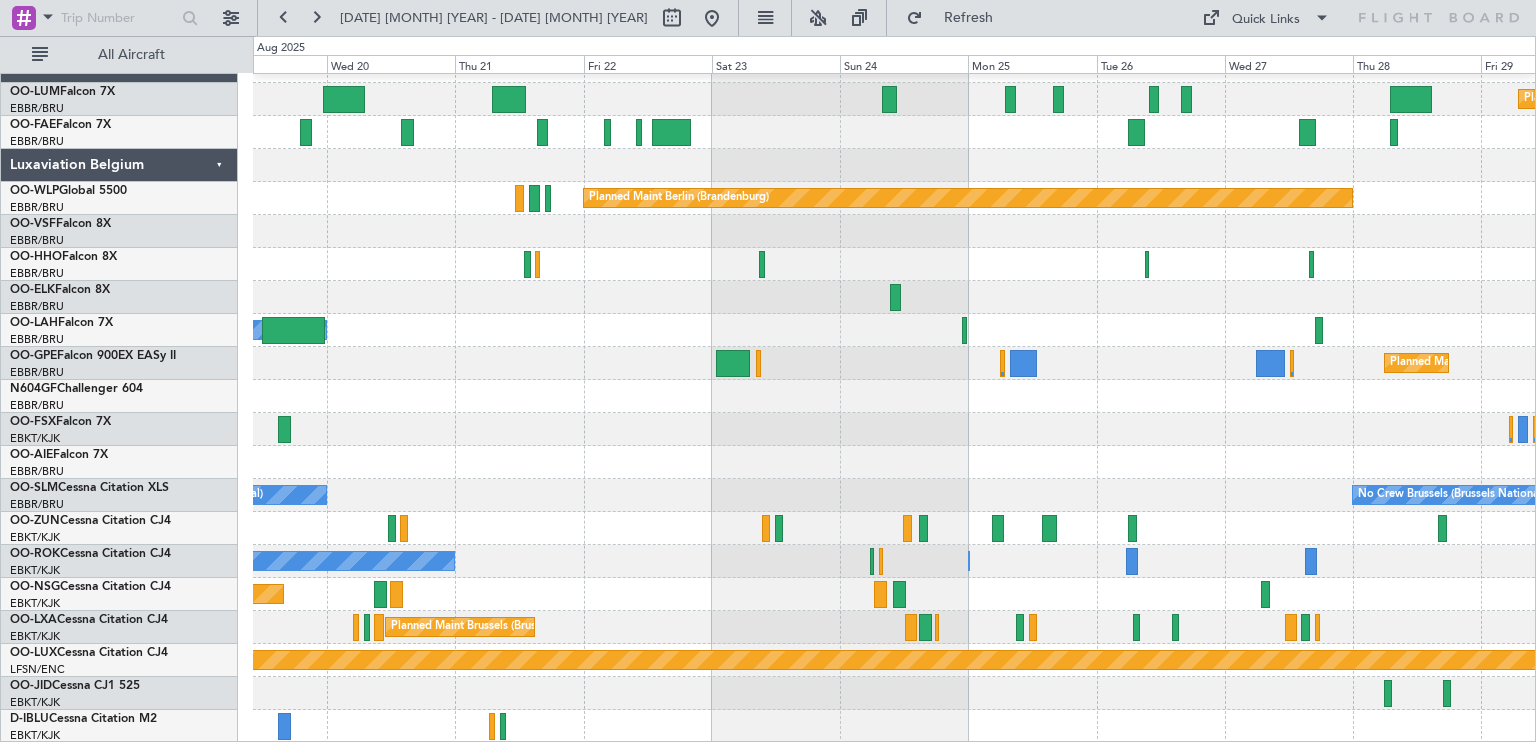 click on "No Crew Brussels (Brussels National)
No Crew Brussels (Brussels National)" 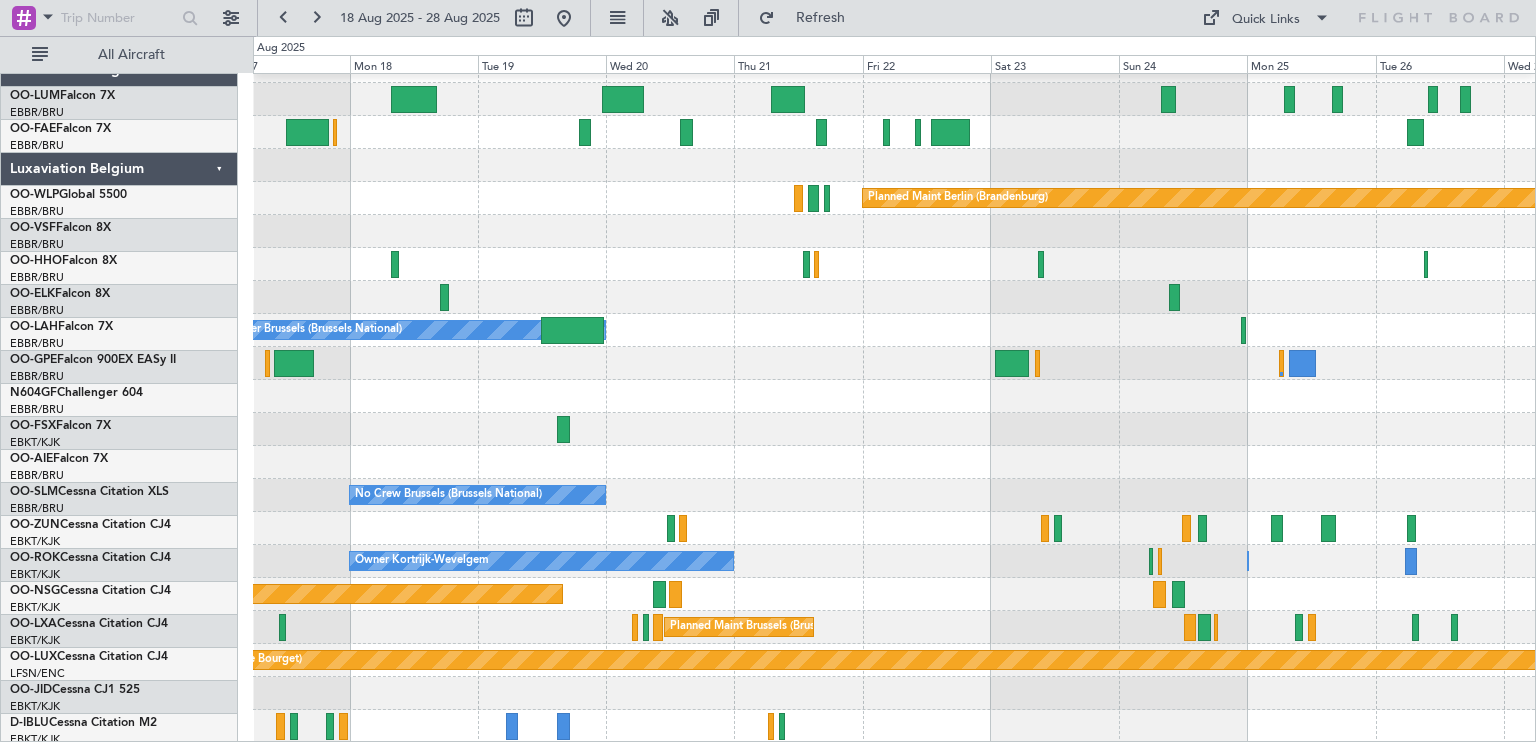 scroll, scrollTop: 24, scrollLeft: 0, axis: vertical 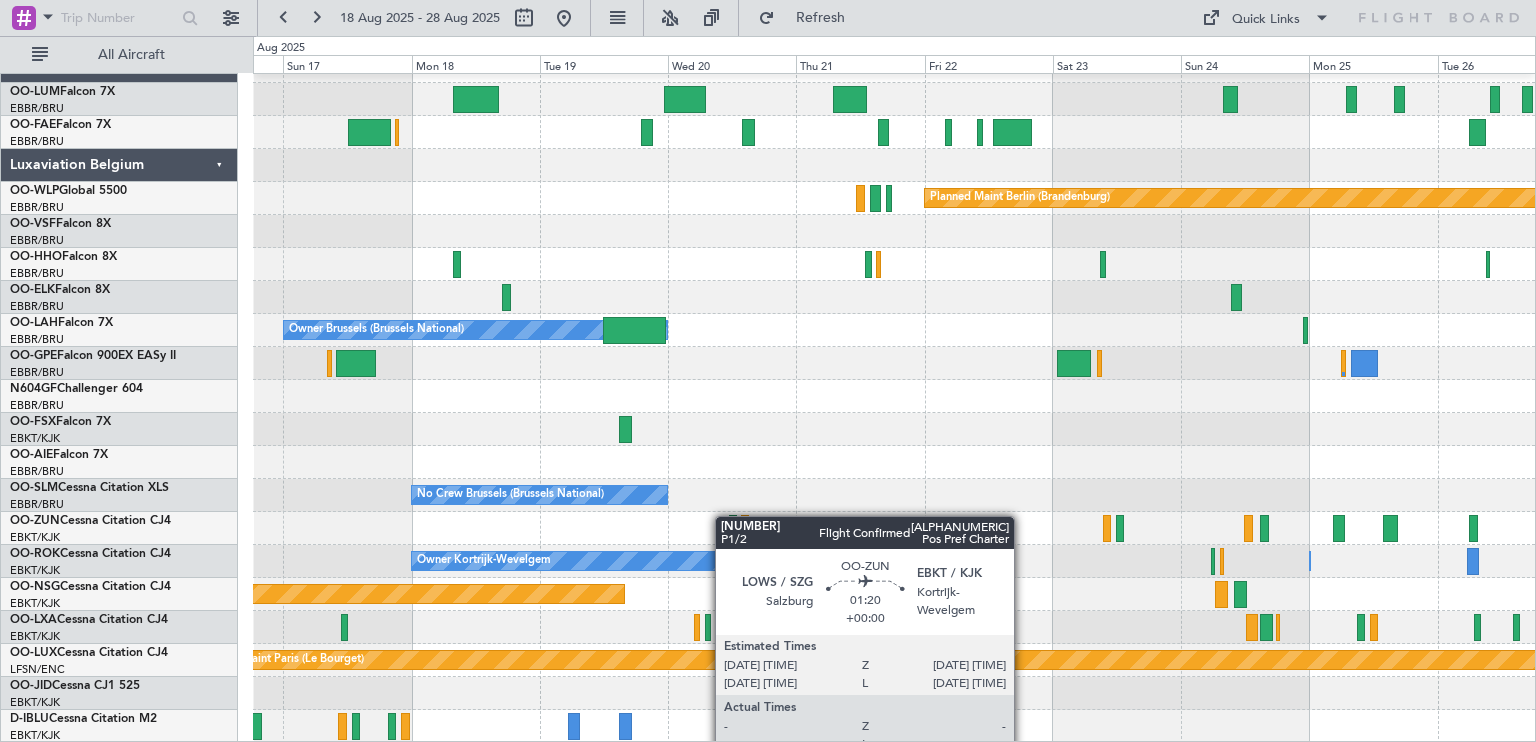 click on "[PLANNED] [MAINT] [CITY] ([CITY])
[PLANNED] [MAINT] [CITY] ([CITY])
[A/C] [UNAVAILABLE] [CITY] ([CITY])
[PLANNED] [MAINT] [CITY] ([CITY])
[OWNER] [CITY] ([CITY])
[NO] [CREW] [CITY] ([CITY])
[NO] [CREW] [CITY] ([CITY])
[NO] [CREW] [CITY] ([CITY])
[A/C] [UNAVAILABLE]
[OWNER] [CITY] ([CITY])
[OWNER] [CITY] ([CITY])
[PLANNED] [MAINT] [CITY] ([CITY])
[A/C] [UNAVAILABLE]
[PLANNED] [MAINT] [CITY] ([CITY])
[PLANNED] [MAINT] [CITY] ([CITY])
[NO] [CREW] [CITY] ([CITY])
[NO] [CREW] [CITY] ([CITY])" 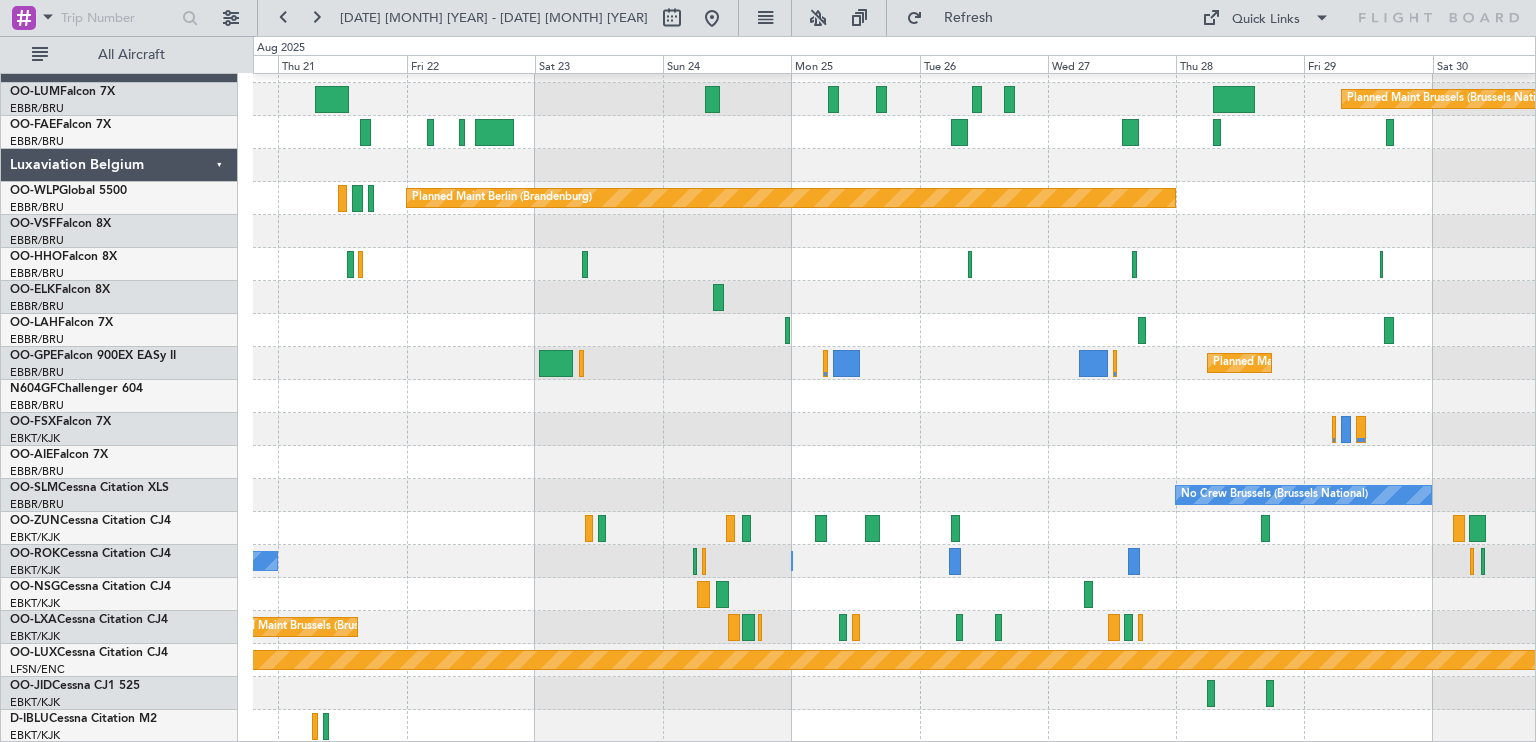 click on "Planned Maint [CITY] ([CITY] [NAME])
Planned Maint [CITY] ([CITY] [NAME])
Planned Maint [CITY]-[NAME] ([NAME])
Owner [CITY] ([CITY] [NAME])
Planned Maint [CITY] ([CITY] [NAME])
Planned Maint [CITY] ([CITY] [NAME])
No Crew [CITY] ([CITY] [NAME])
No Crew [CITY] ([CITY] [NAME])
Owner [CITY]-[NAME]
Owner [CITY]-[NAME]
Planned Maint [CITY] ([CITY] [NAME])
Planned Maint [CITY] ([CITY] [NAME])
Planned Maint [CITY] ([CITY] [NAME])" 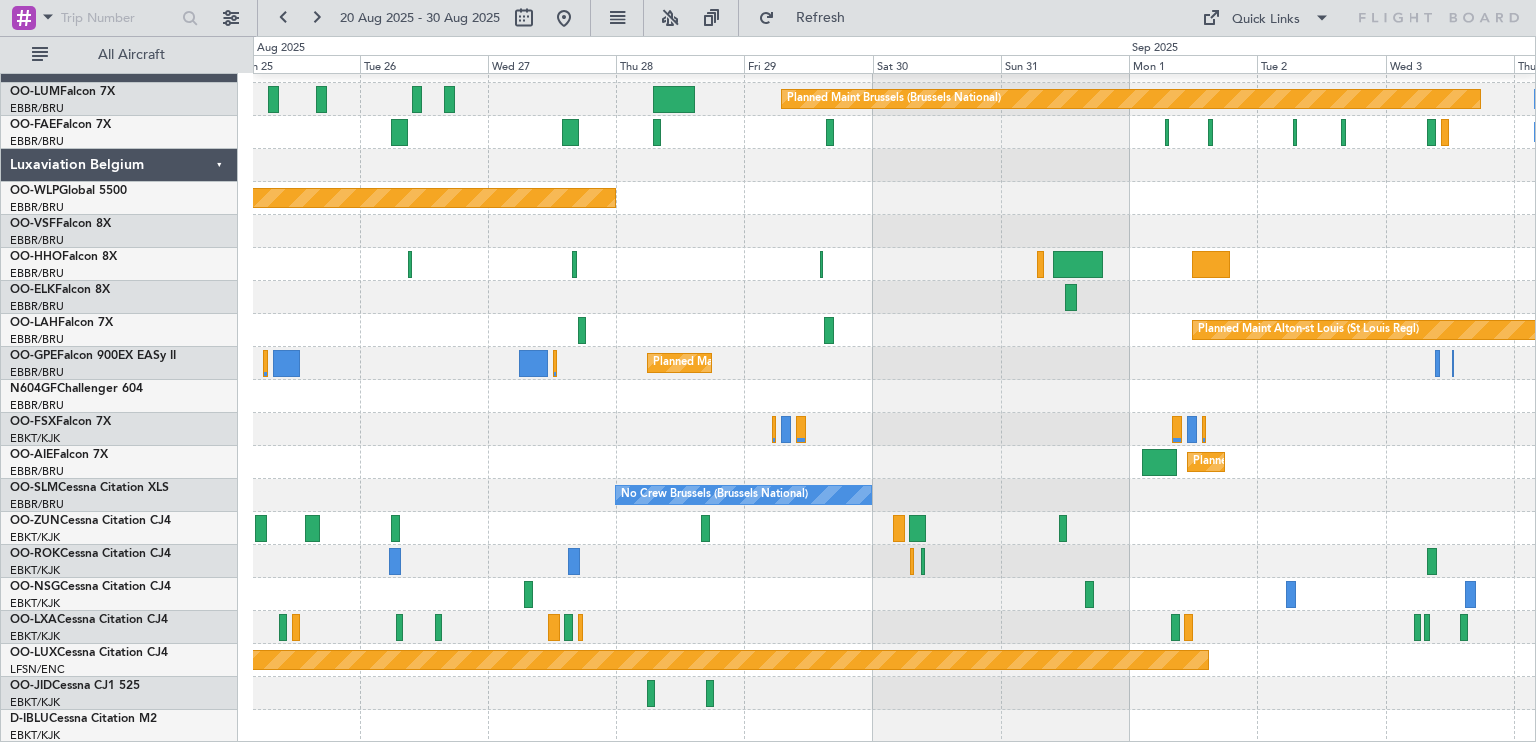 click on "[PLANNED] [MAINT] [CITY] ([CITY])
[PLANNED] [MAINT] [CITY] ([CITY])
[PLANNED] [MAINT] [CITY] ([CITY])
[PLANNED] [MAINT] [CITY] ([CITY])
[PLANNED] [MAINT] [CITY] ([CITY])
[PLANNED] [MAINT] [CITY] ([CITY])
[NO] [CREW] [CITY] ([CITY])
[OWNER] [CITY]
[PLANNED] [MAINT] [CITY] ([CITY])" 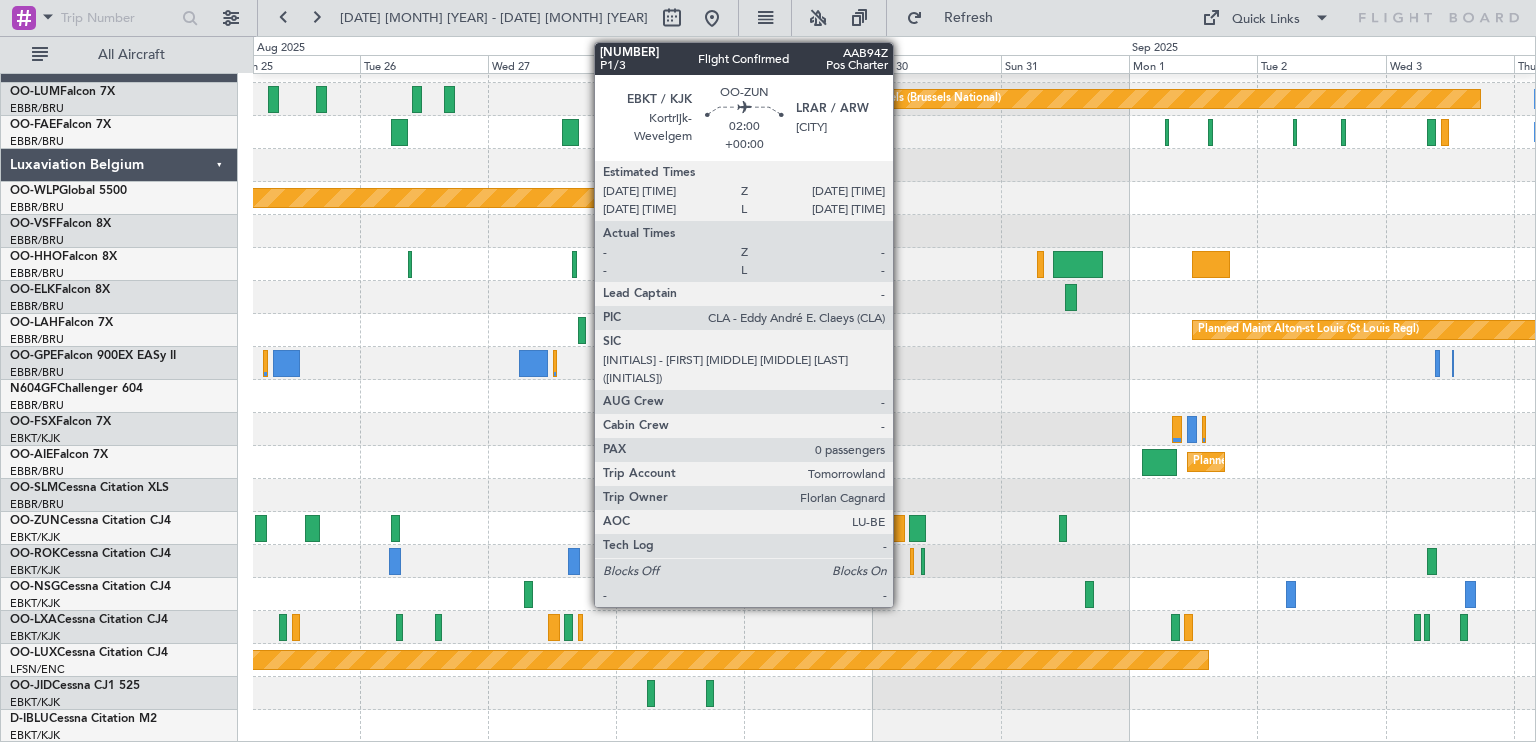 click 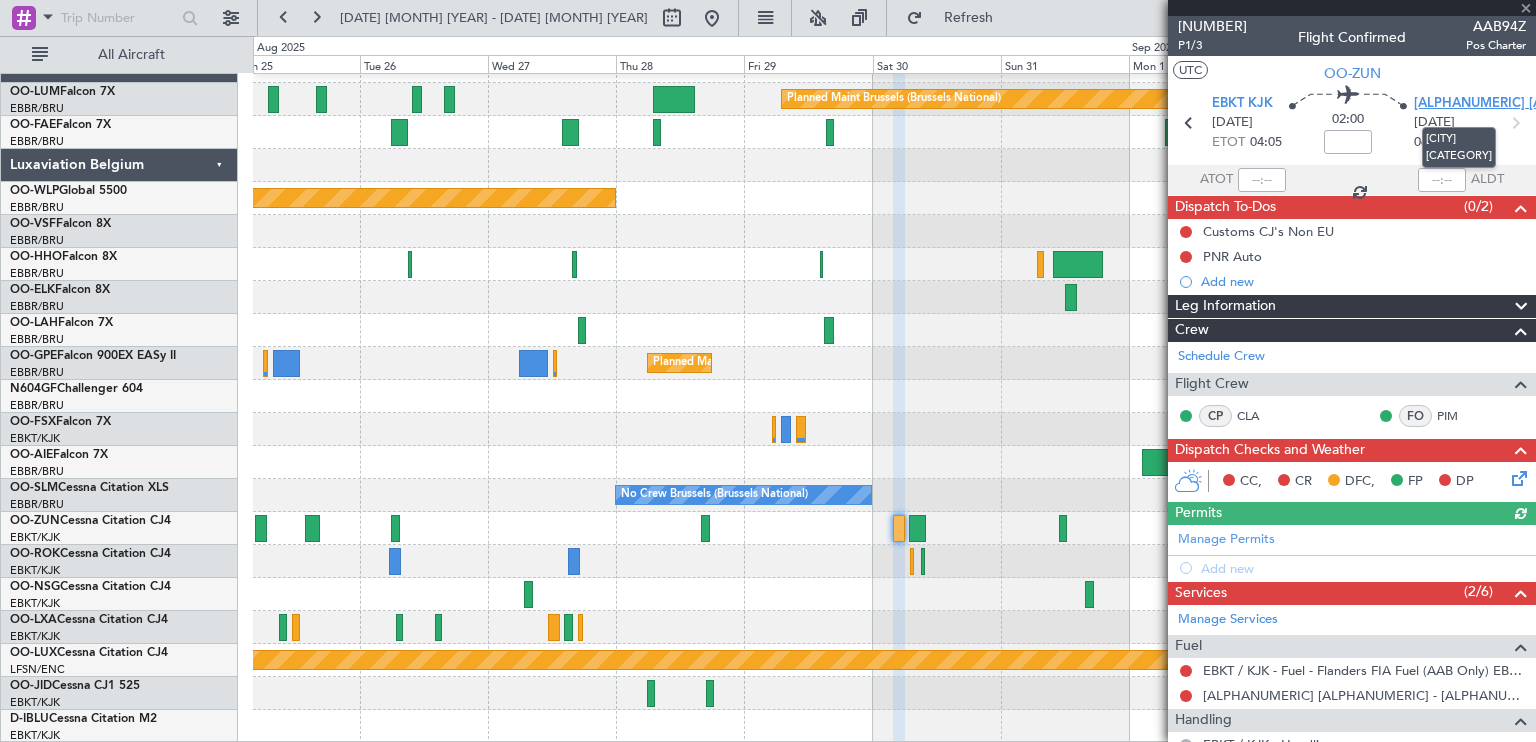 click on "[ALPHANUMERIC] [ALPHANUMERIC]" at bounding box center [1527, 104] 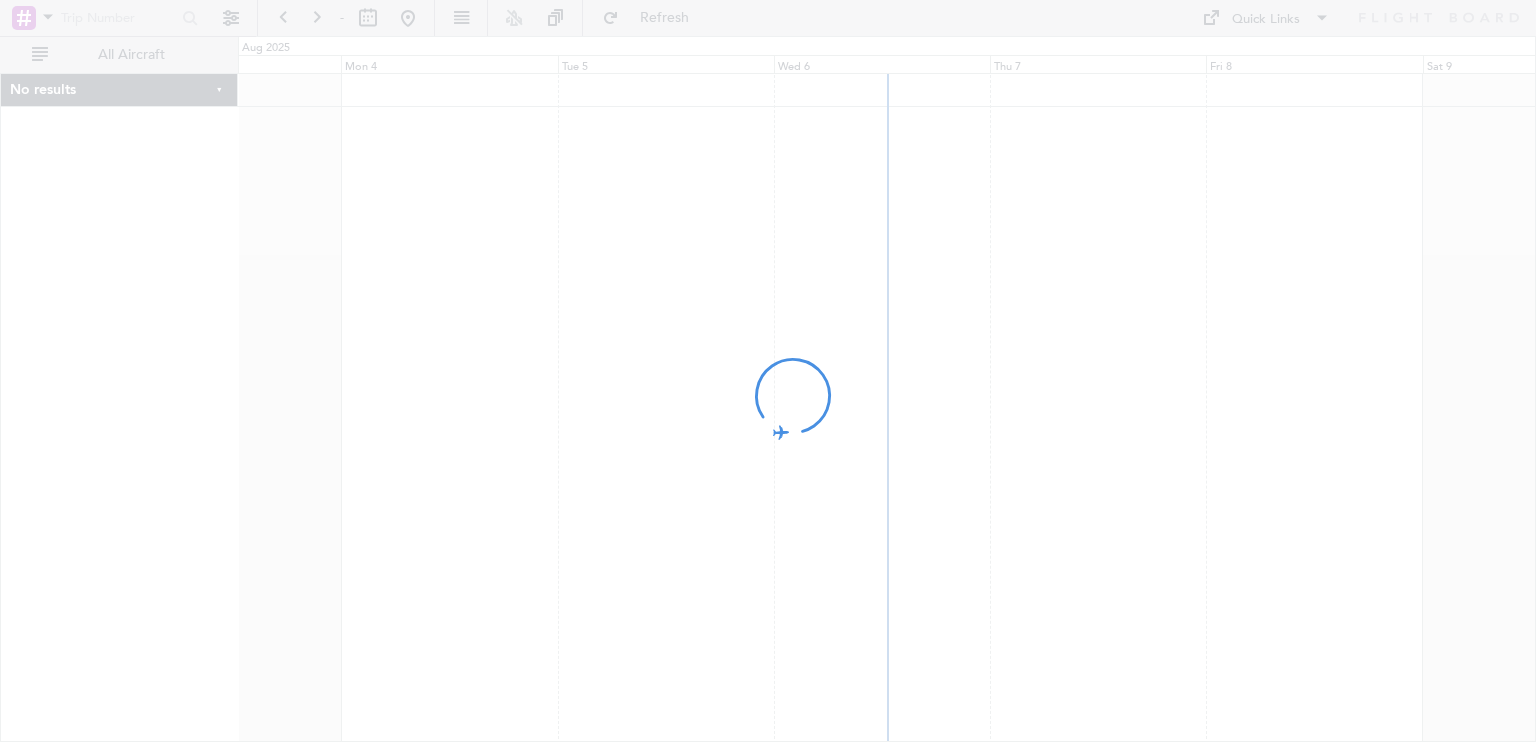 scroll, scrollTop: 0, scrollLeft: 0, axis: both 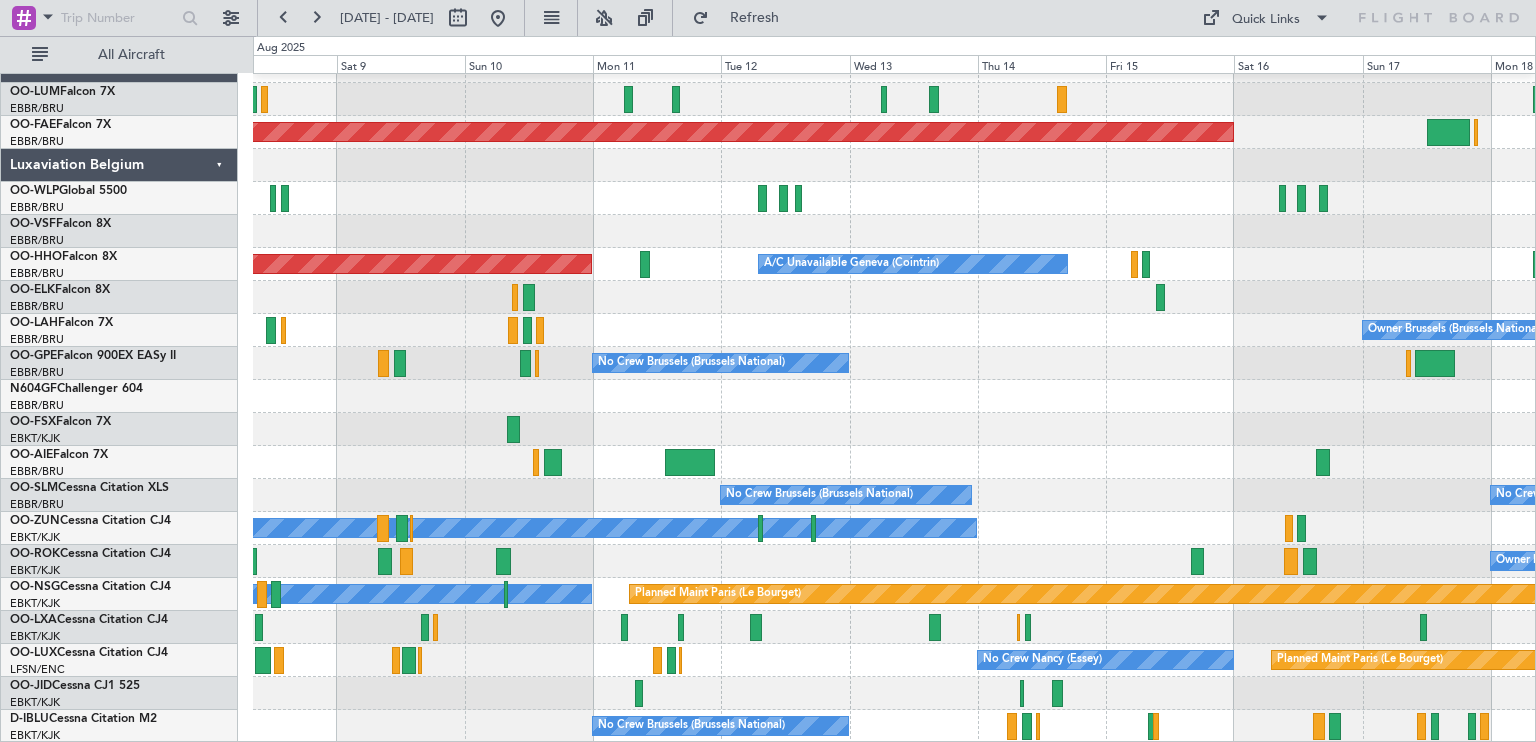 click on "Planned Maint Kortrijk-Wevelgem
Planned Maint Milan (Linate)
Planned Maint Geneva (Cointrin)
A/C Unavailable Geneva (Cointrin)
Owner Brussels (Brussels National)
Planned Maint Brussels (Brussels National)
No Crew Brussels (Brussels National)
No Crew Brussels (Brussels National)
No Crew Brussels (Brussels National)
A/C Unavailable
Planned Maint Kortrijk-Wevelgem
Owner Kortrijk-Wevelgem
A/C Unavailable
Planned Maint Paris (Le Bourget)
AOG Maint Kortrijk-Wevelgem
Planned Maint Kortrijk-Wevelgem
No Crew Nancy (Essey)
Planned Maint Paris (Le Bourget)
No Crew Brussels (Brussels National)" 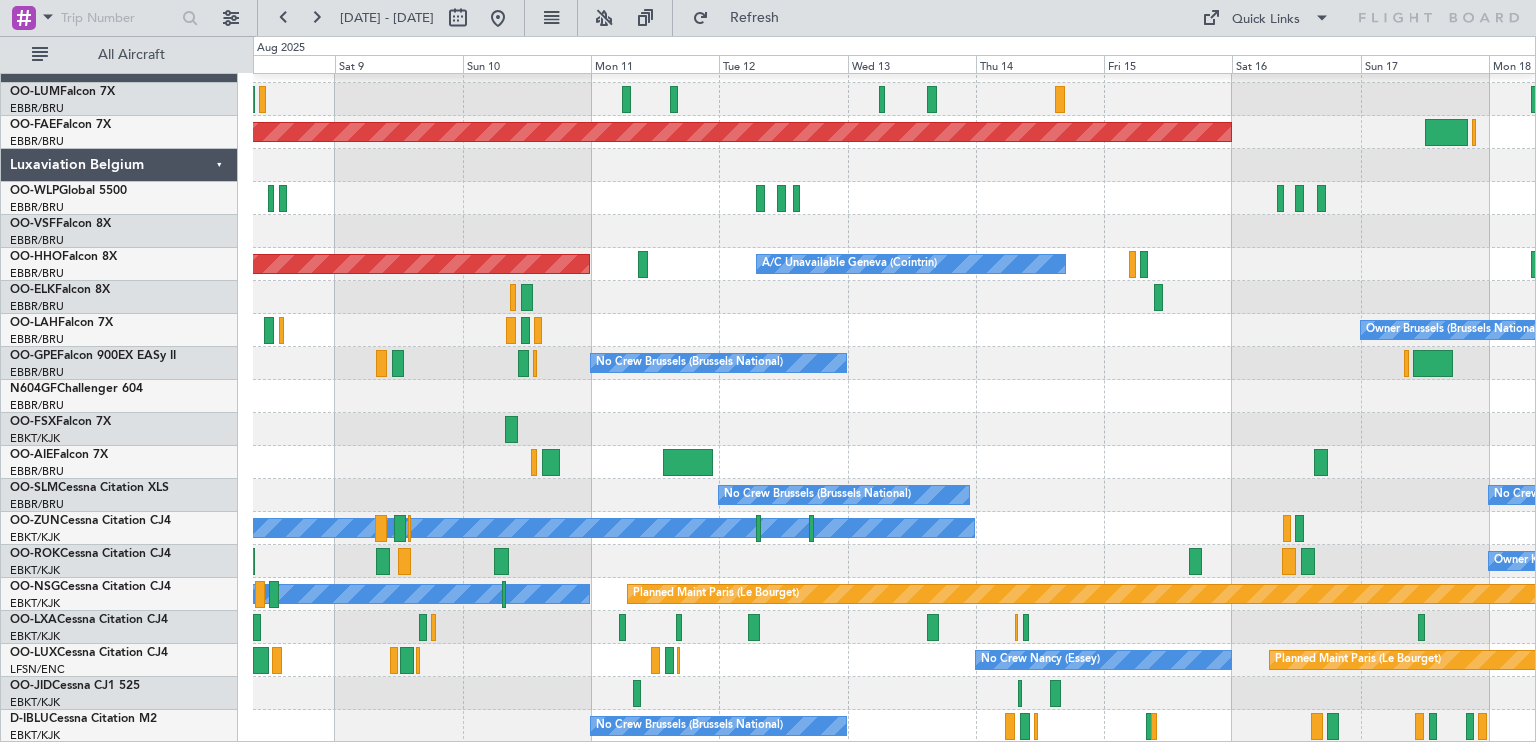 click 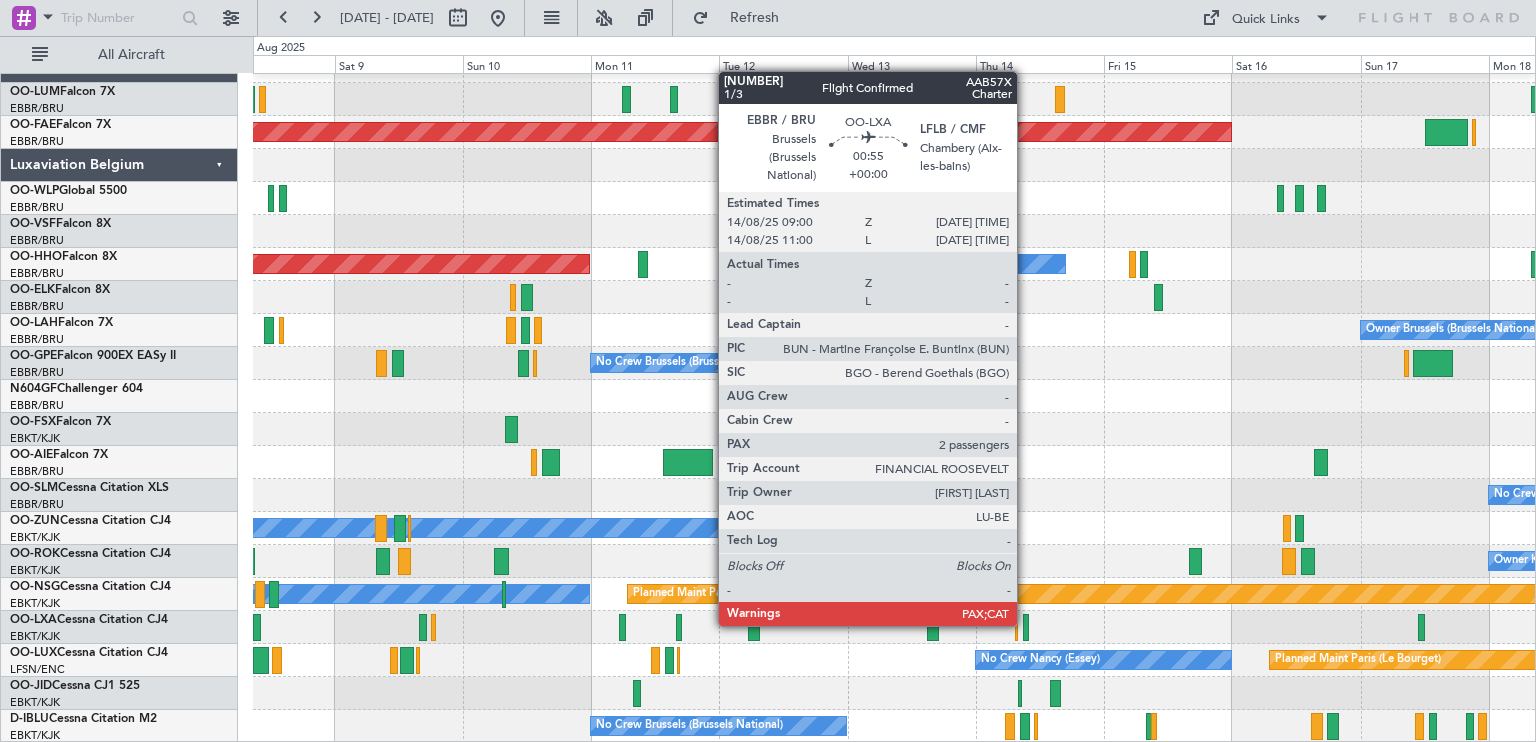 click 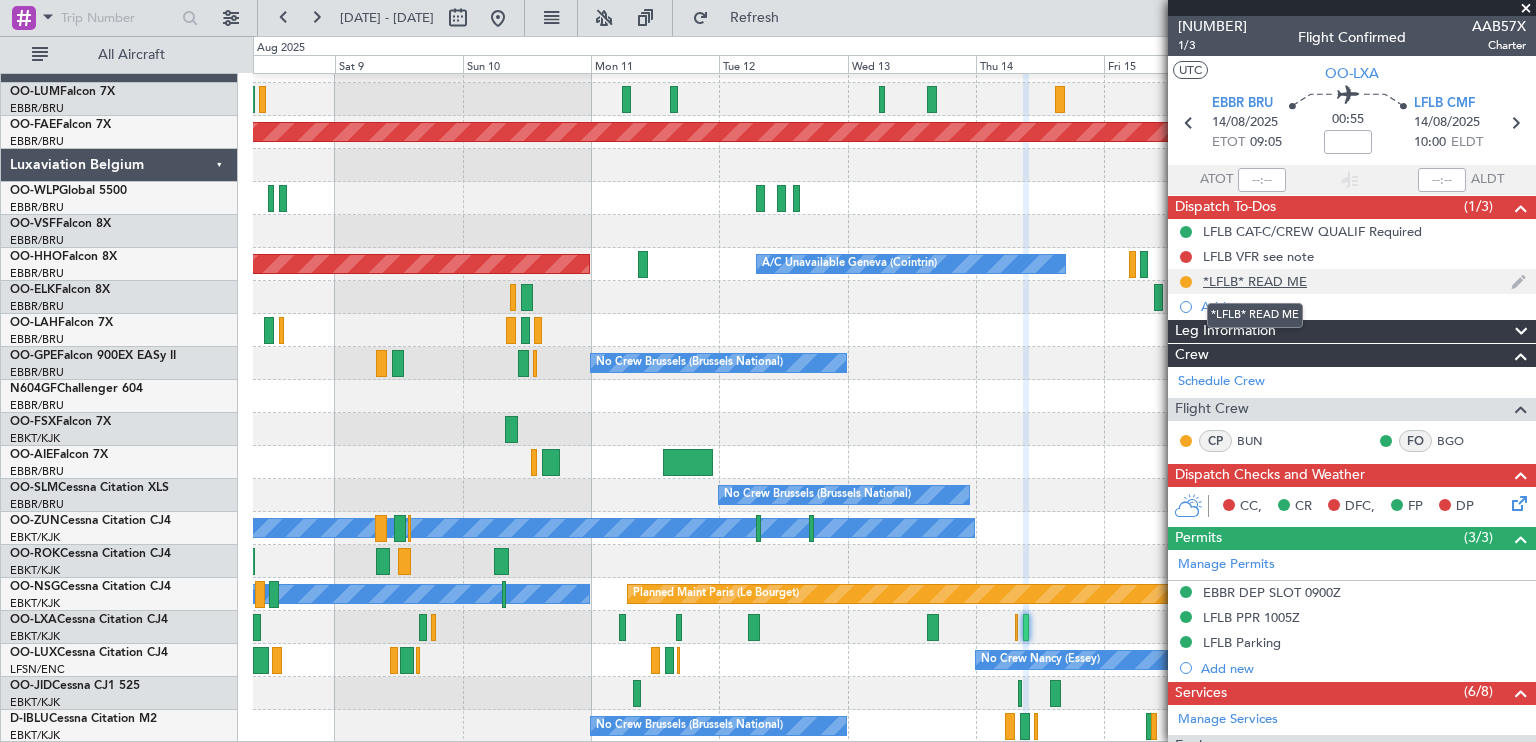 click on "*LFLB* READ ME" 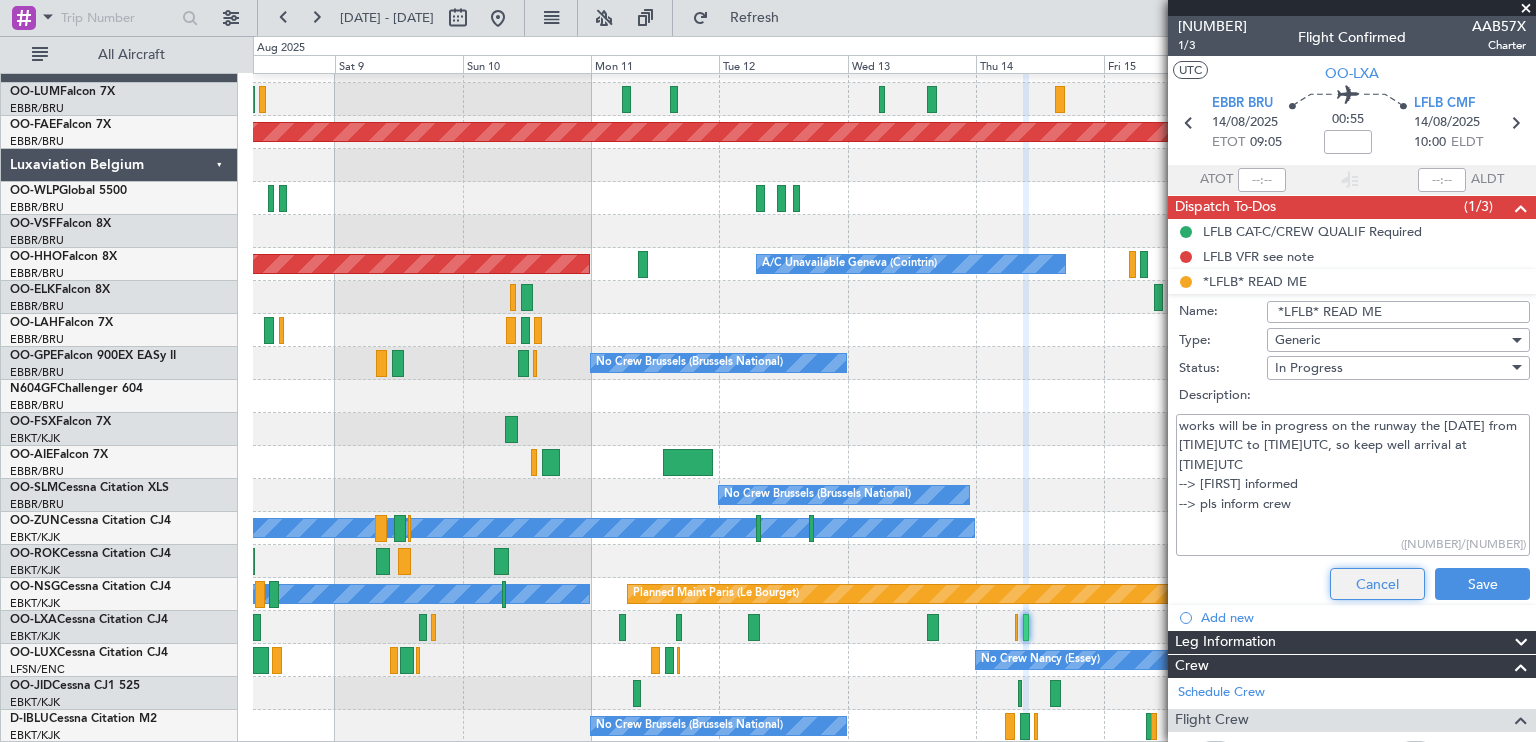 click on "Cancel" 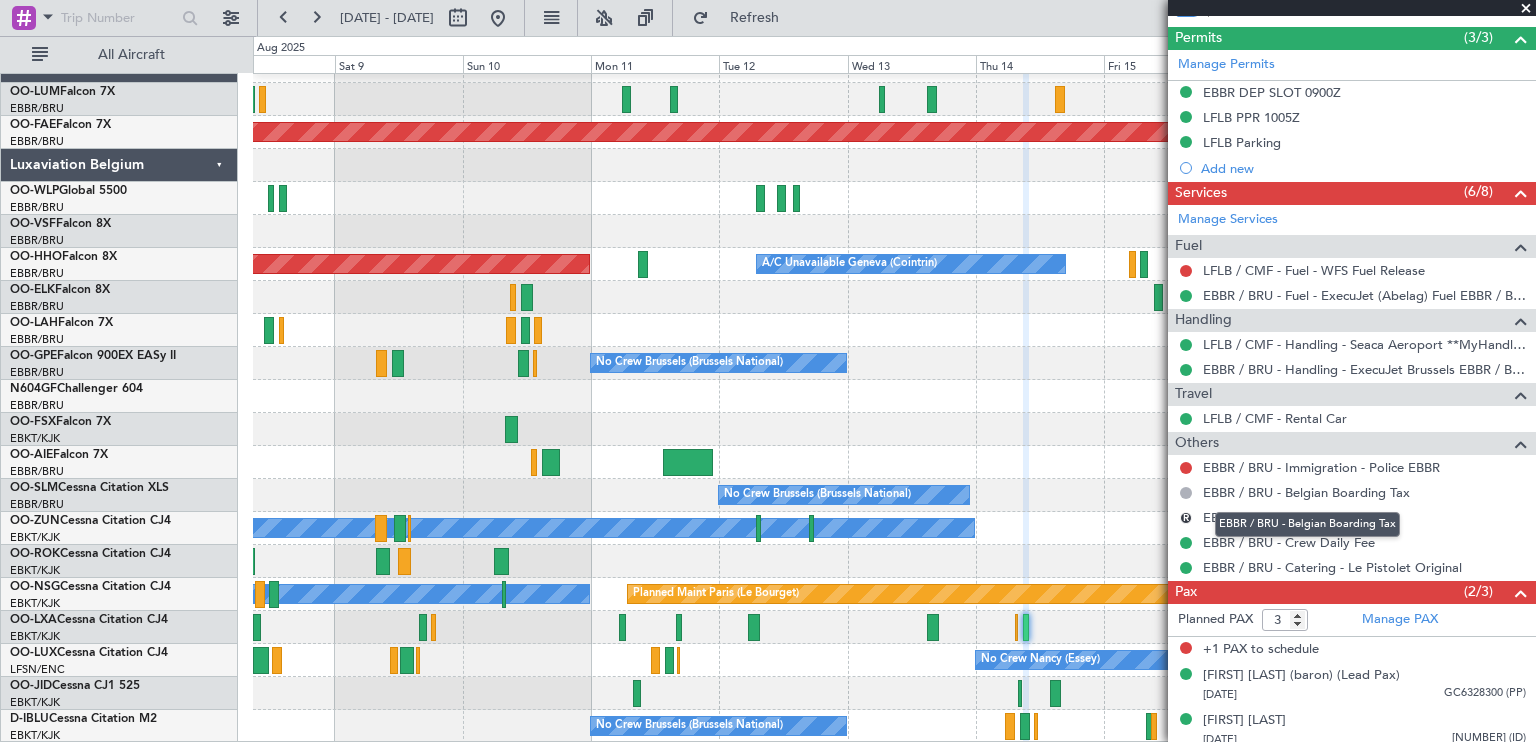 scroll, scrollTop: 526, scrollLeft: 0, axis: vertical 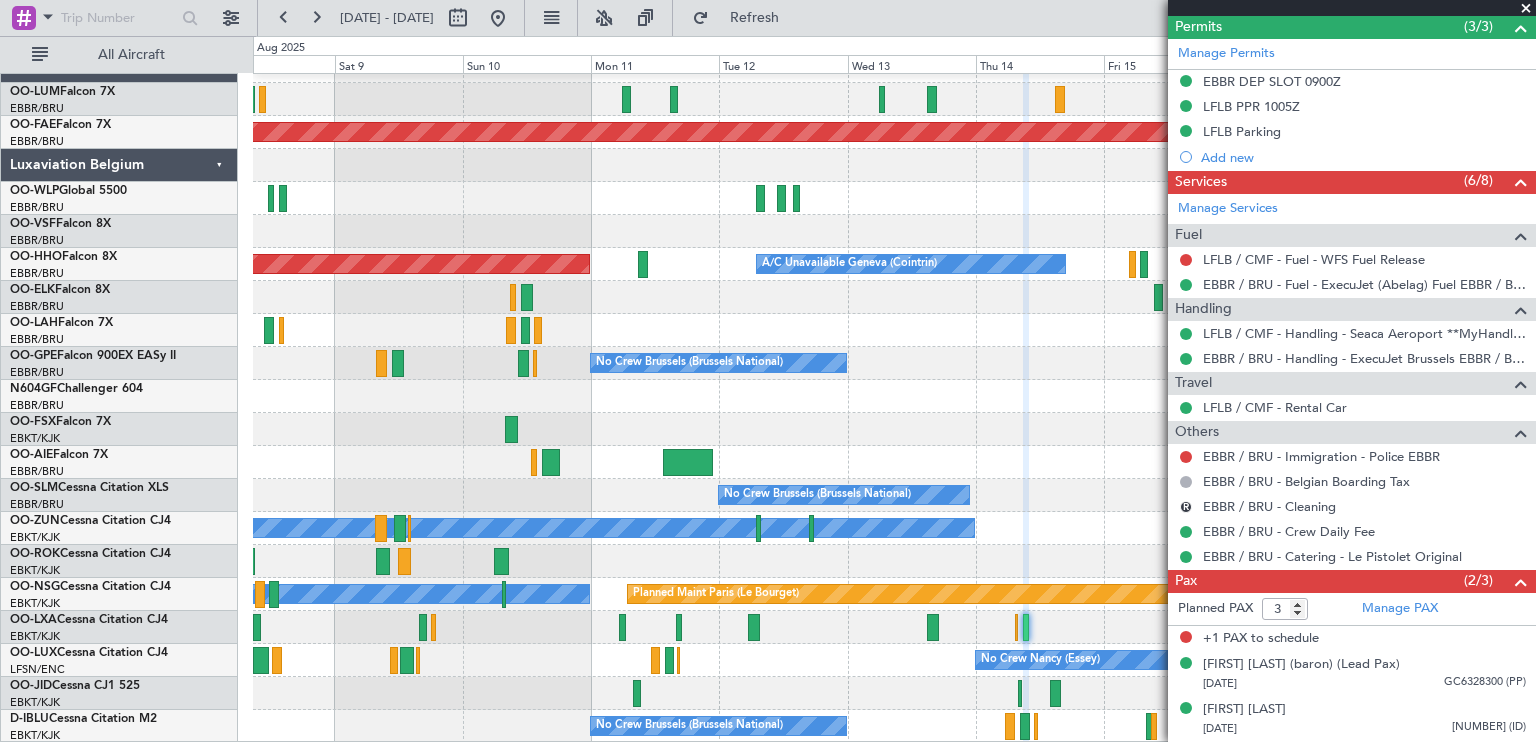drag, startPoint x: 1115, startPoint y: 475, endPoint x: 889, endPoint y: 424, distance: 231.68297 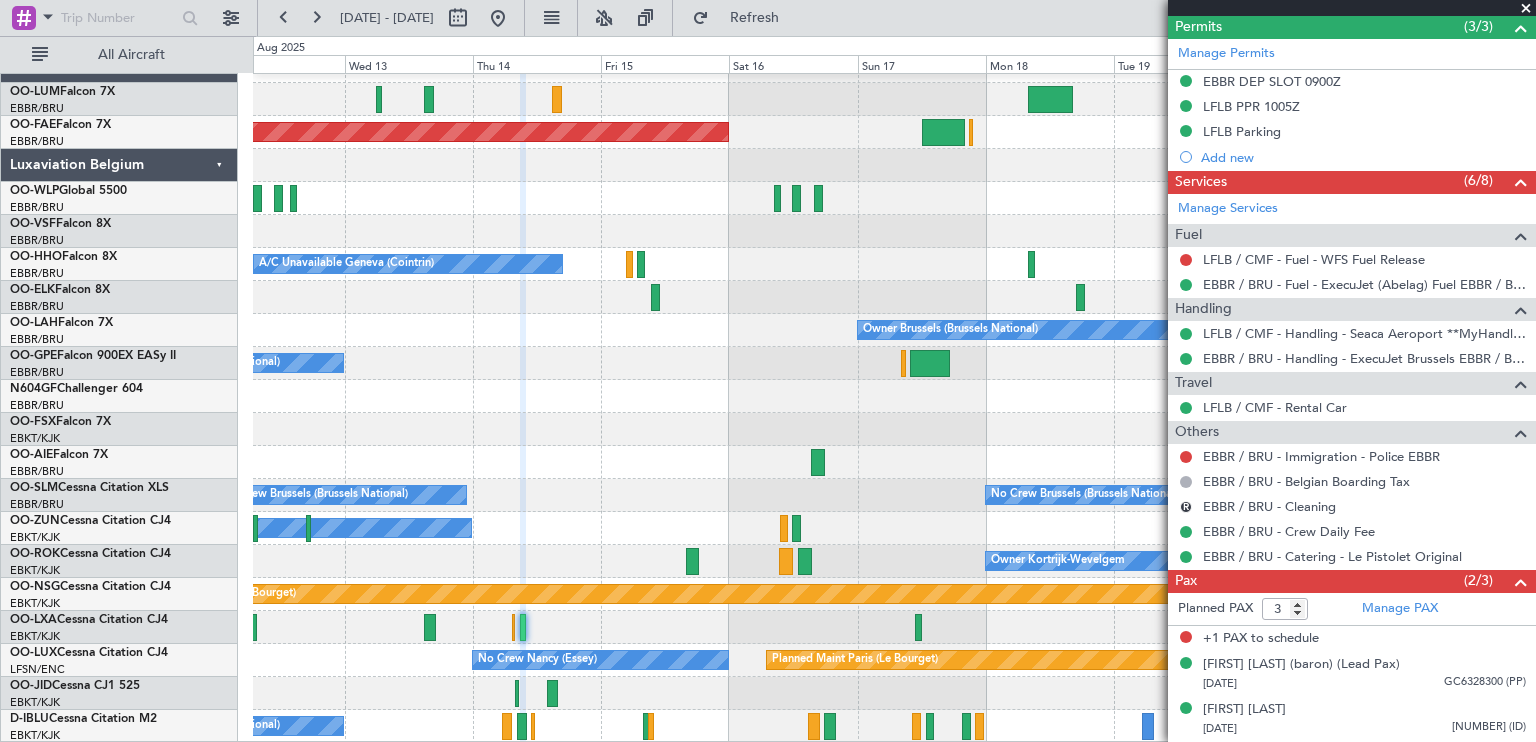 click on "Planned Maint Kortrijk-Wevelgem
Planned Maint Berlin (Brandenburg)
A/C Unavailable Geneva (Cointrin)
Planned Maint Geneva (Cointrin)
Owner Brussels (Brussels National)
No Crew Brussels (Brussels National)
No Crew Brussels (Brussels National)
No Crew Brussels (Brussels National)
A/C Unavailable
Owner Kortrijk-Wevelgem
Planned Maint Paris (Le Bourget)
A/C Unavailable
Planned Maint Brussels (Brussels National)
Planned Maint Paris (Le Bourget)
No Crew Nancy (Essey)
No Crew Brussels (Brussels National)" 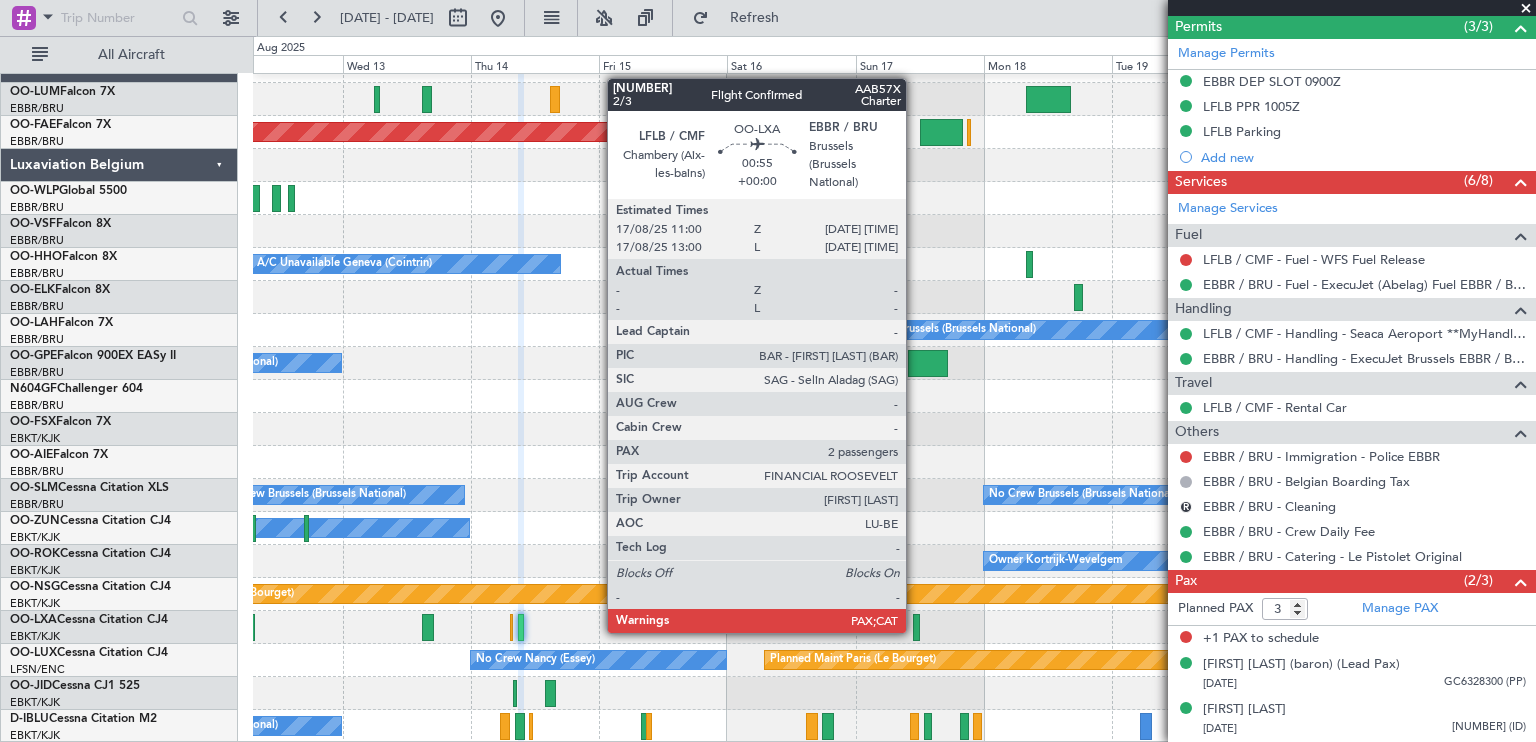 click 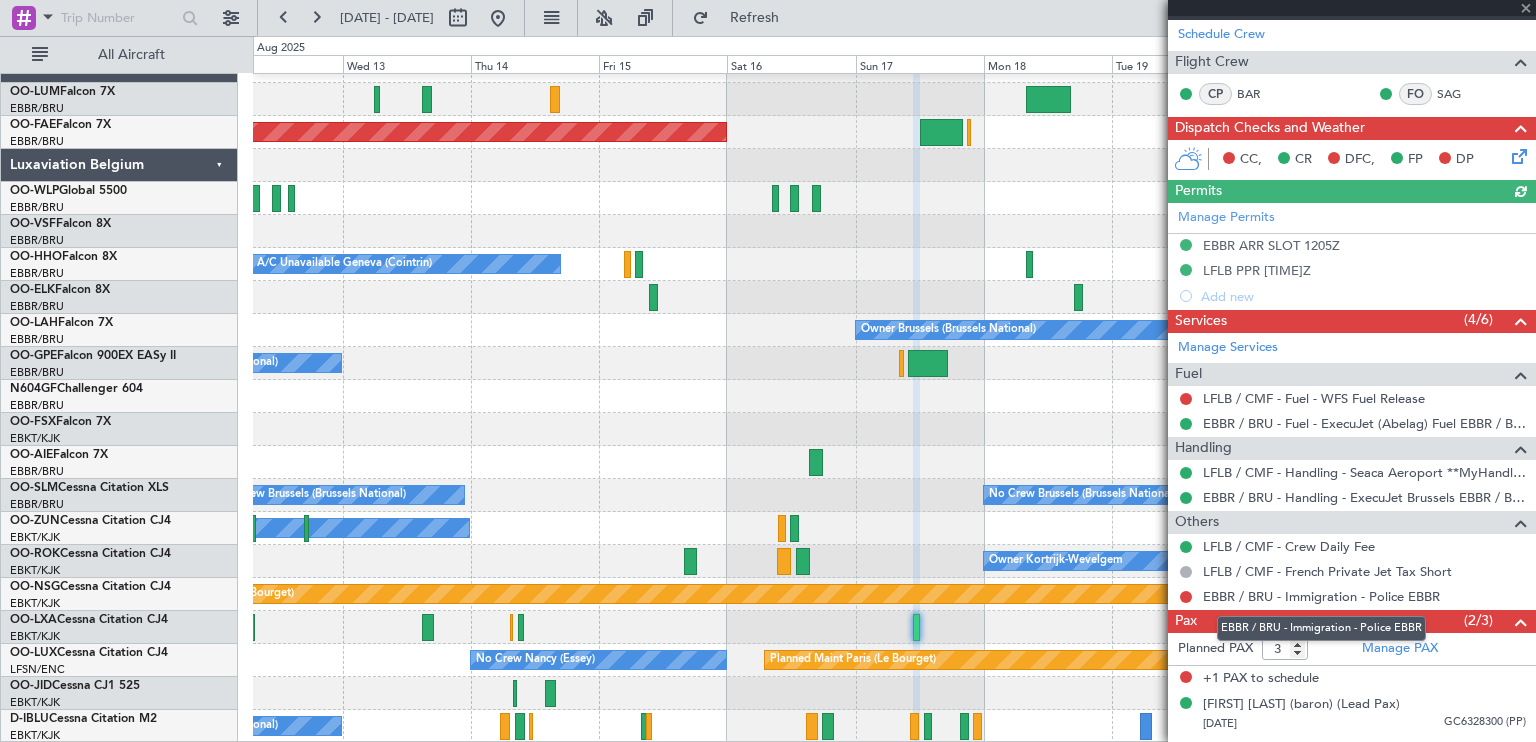 scroll, scrollTop: 377, scrollLeft: 0, axis: vertical 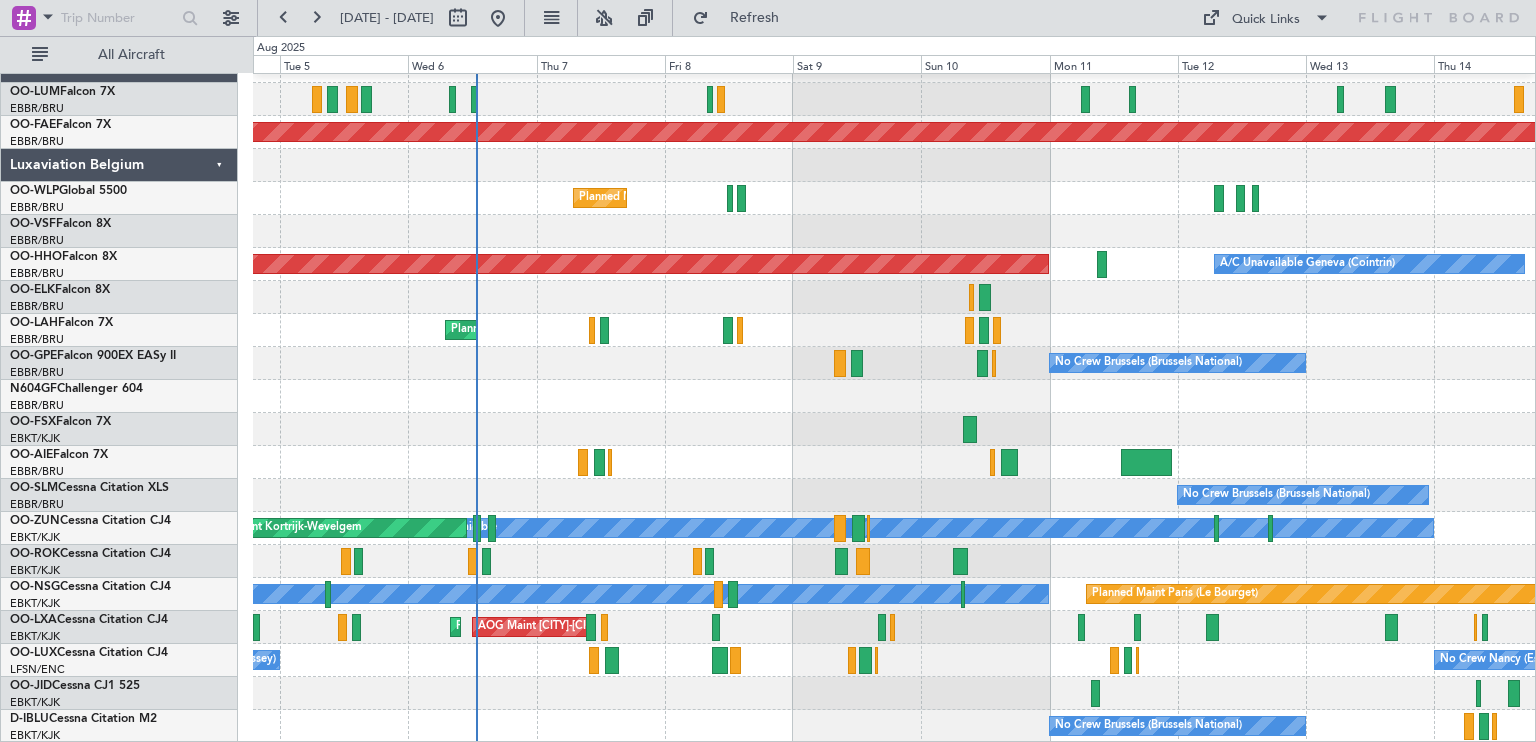click on "Planned Maint [CITY] ([CITY])
Planned Maint [CITY]-[CITY]
Planned Maint [CITY] ([CITY])
Planned Maint [CITY] ([CITY])
A/C Unavailable [CITY] ([CITY])
Planned Maint [CITY] ([CITY])
Owner [CITY] ([CITY])
No Crew [CITY] ([CITY])
Cleaning [CITY] ([CITY])
No Crew [CITY] ([CITY])
No Crew [CITY] ([CITY])
A/C Unavailable
Planned Maint [CITY]-[CITY]
Planned Maint [CITY] ([CITY])
A/C Unavailable
AOG Maint [CITY]-[CITY]
Planned Maint [CITY]-[CITY]
No Crew [CITY] ([CITY])
No Crew [CITY] ([CITY])
Planned Maint [CITY] ([CITY])
No Crew [CITY] ([CITY])" 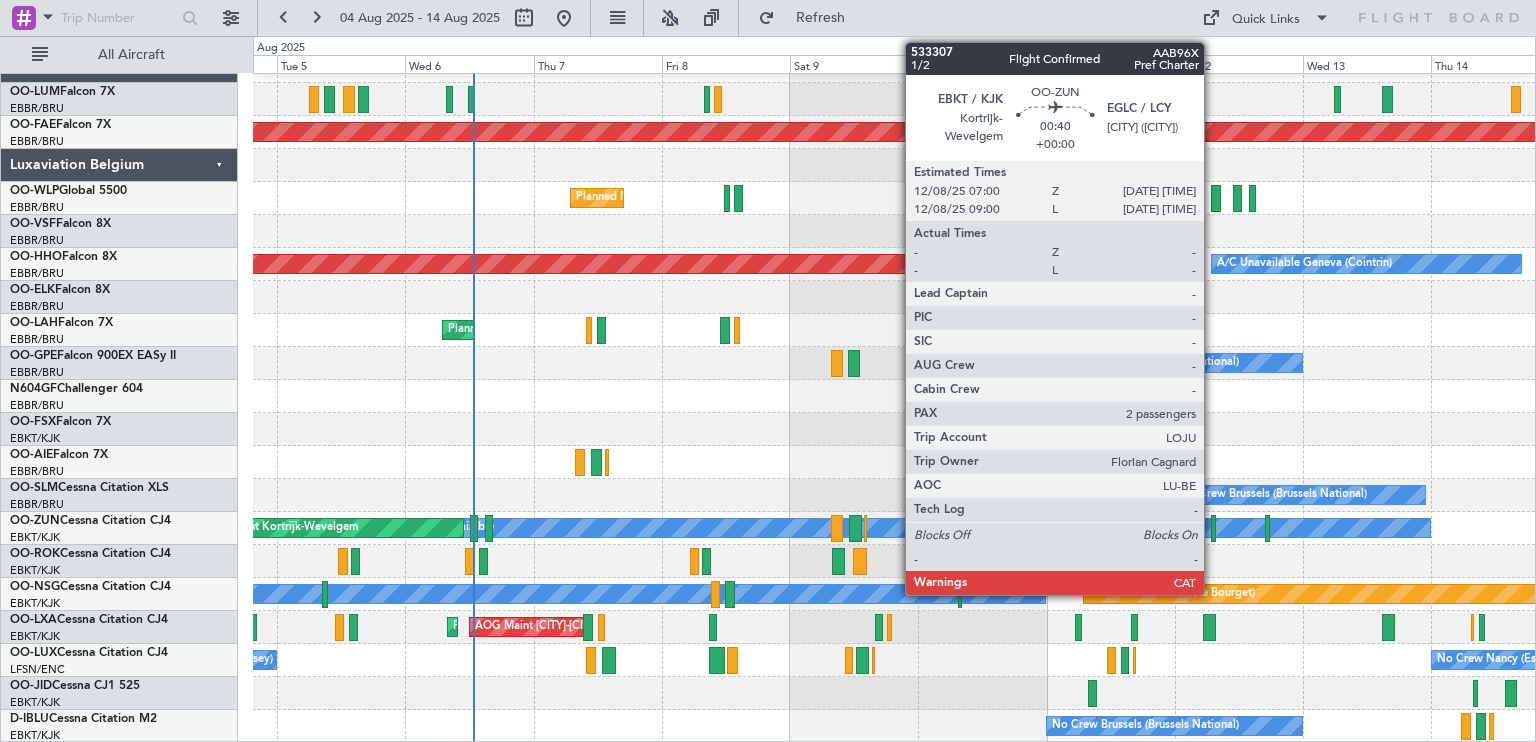 click 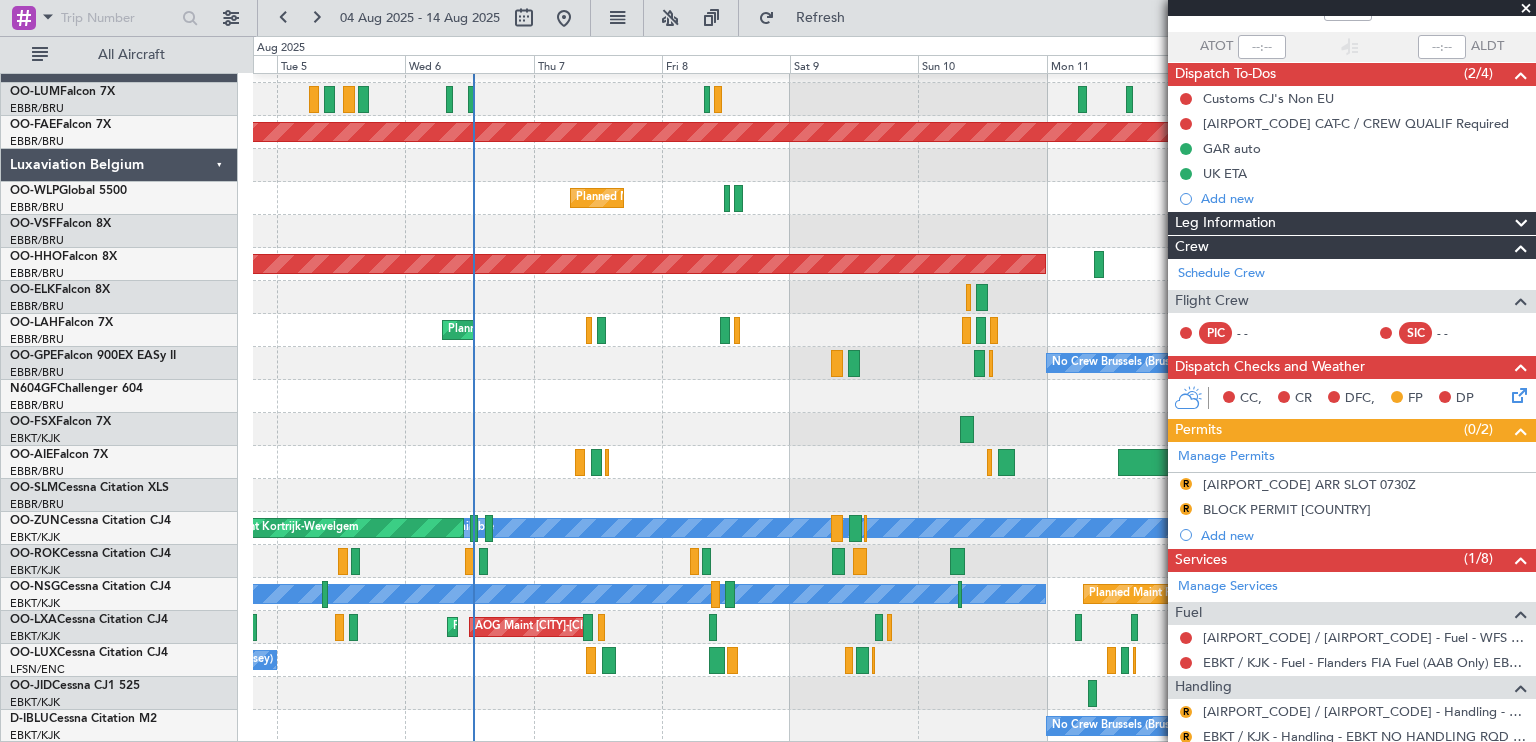 scroll, scrollTop: 0, scrollLeft: 0, axis: both 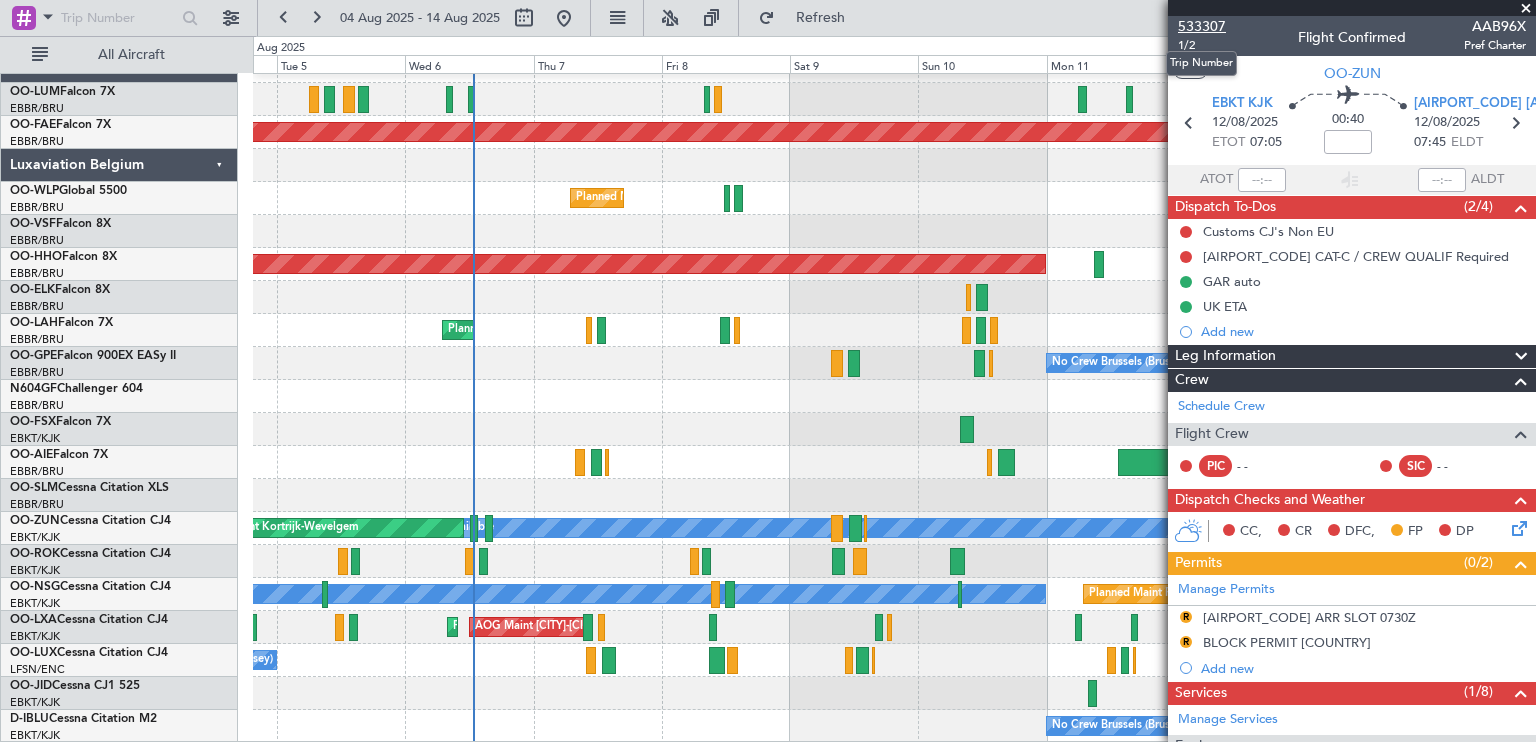 click on "533307" at bounding box center [1202, 26] 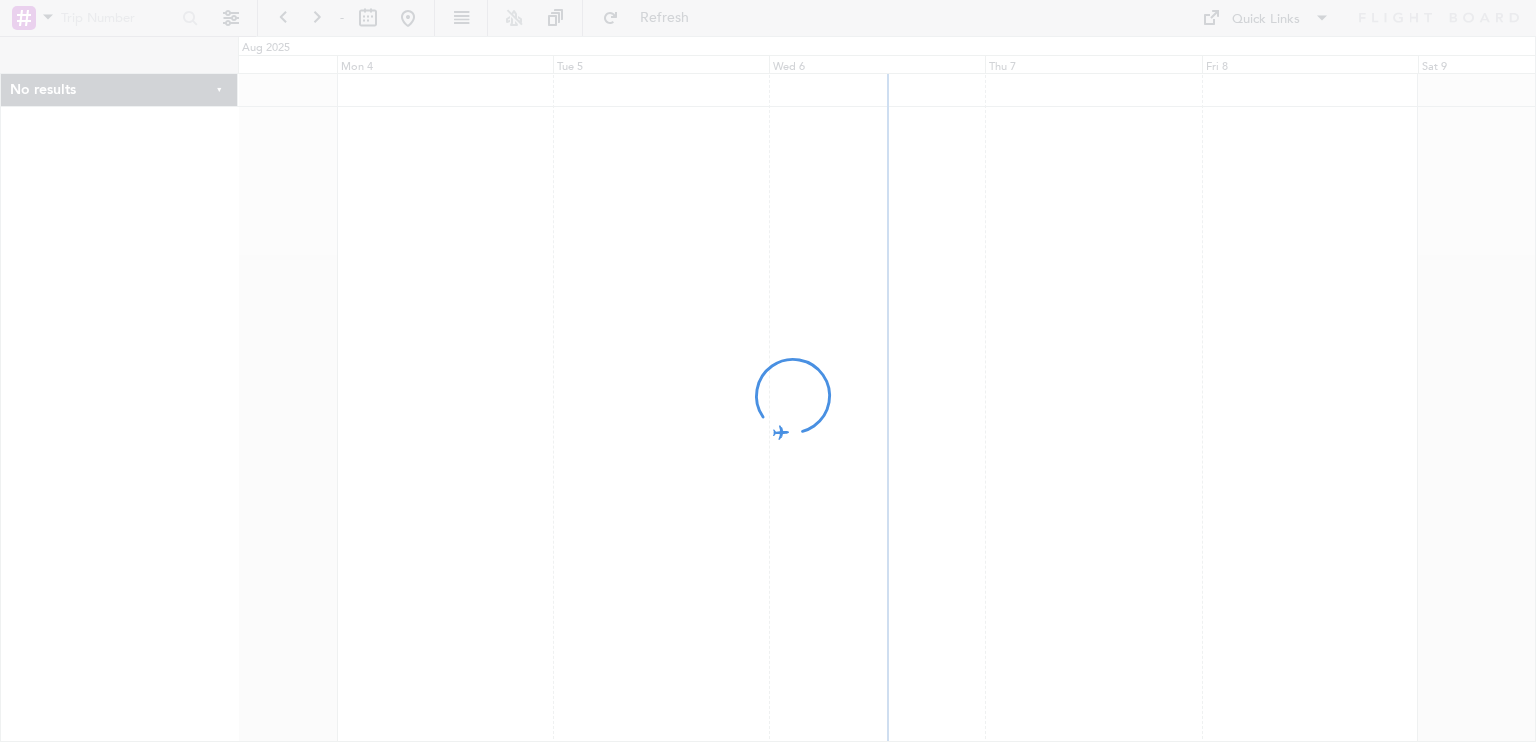 scroll, scrollTop: 0, scrollLeft: 0, axis: both 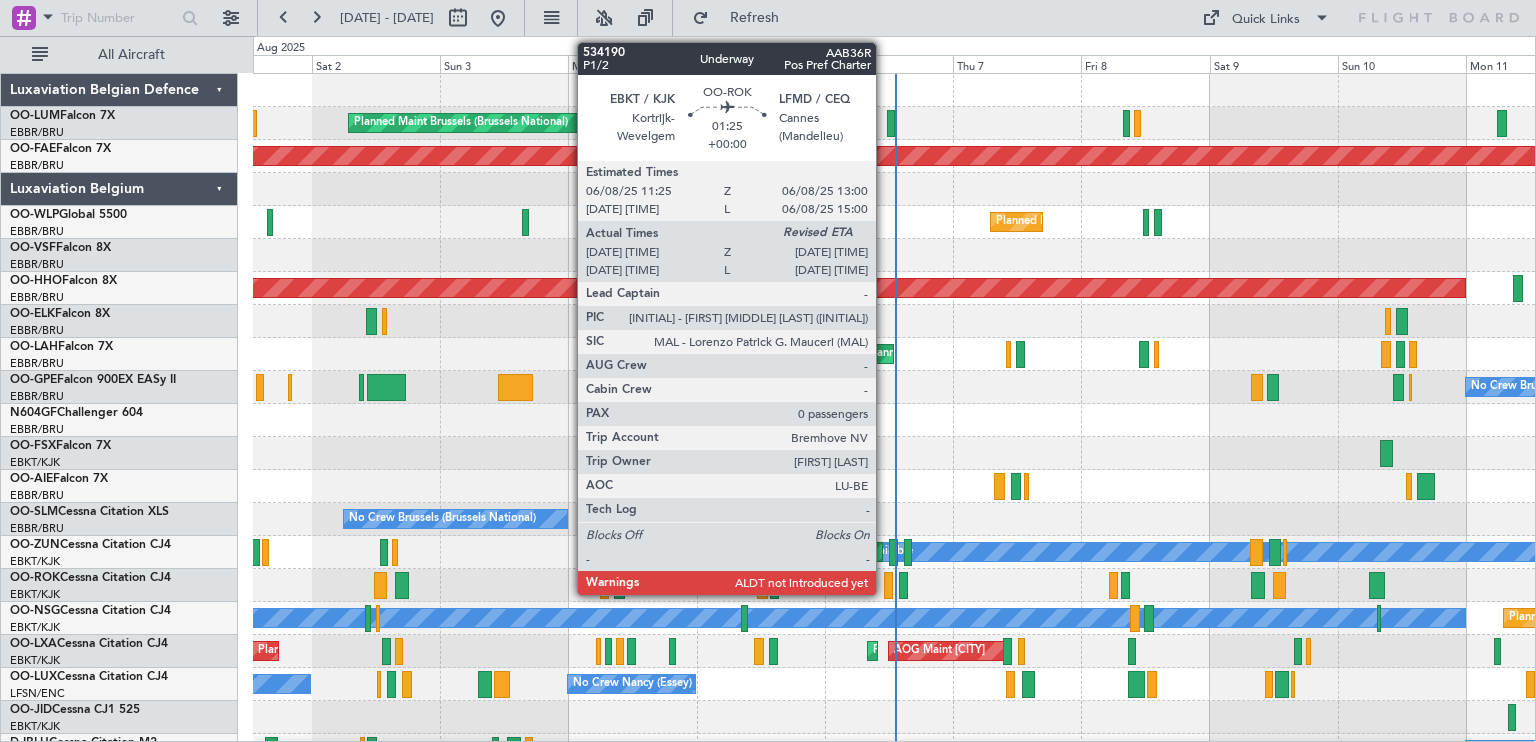 click 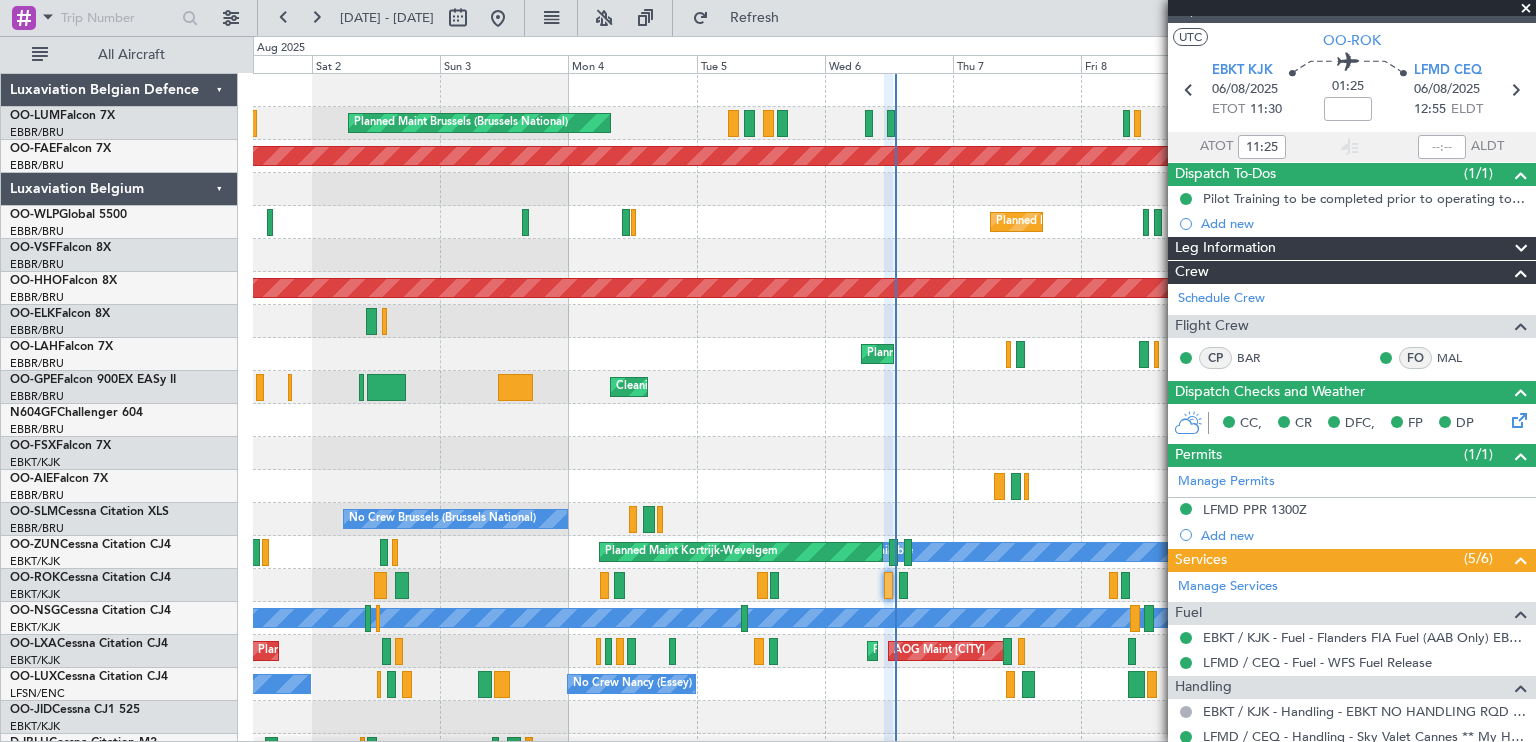 scroll, scrollTop: 0, scrollLeft: 0, axis: both 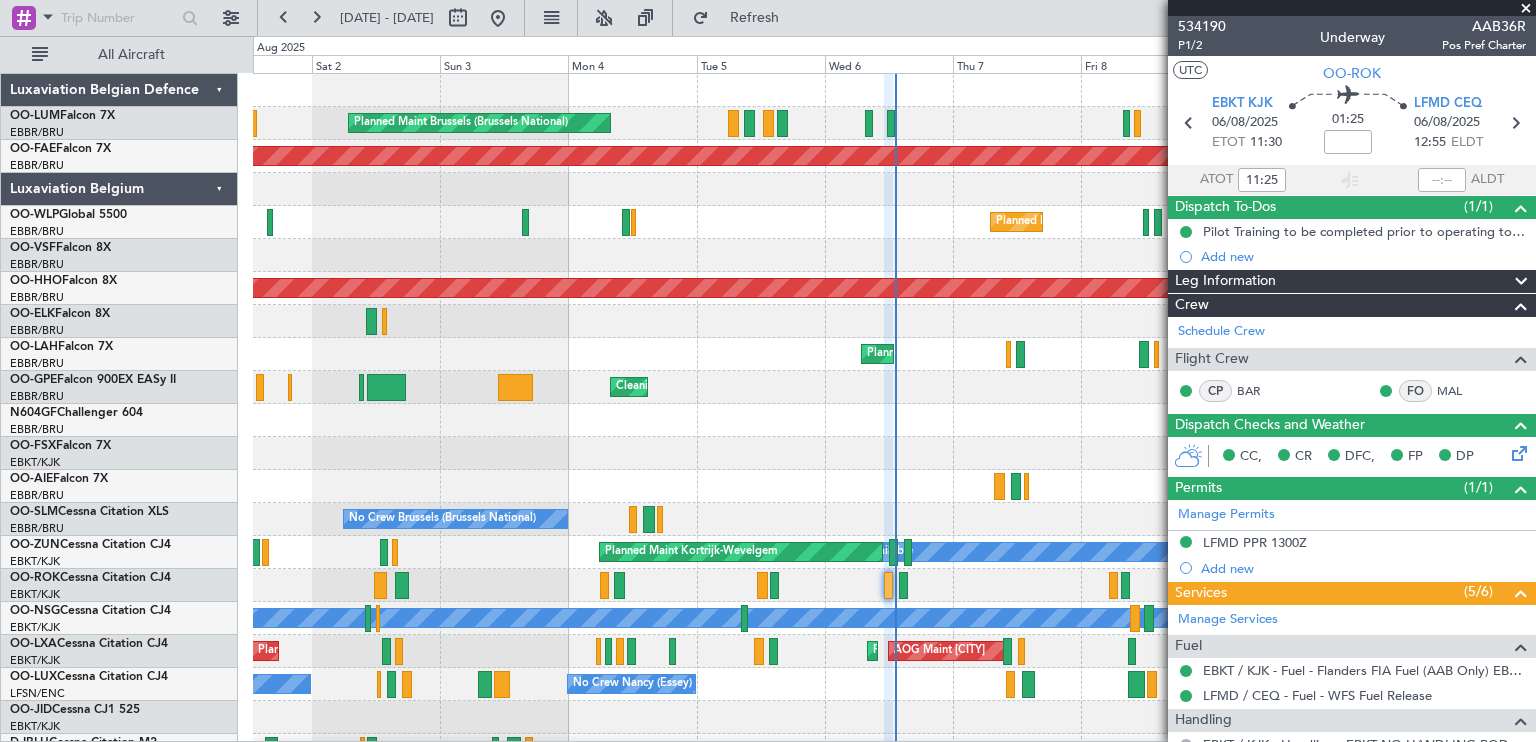 click at bounding box center (1526, 9) 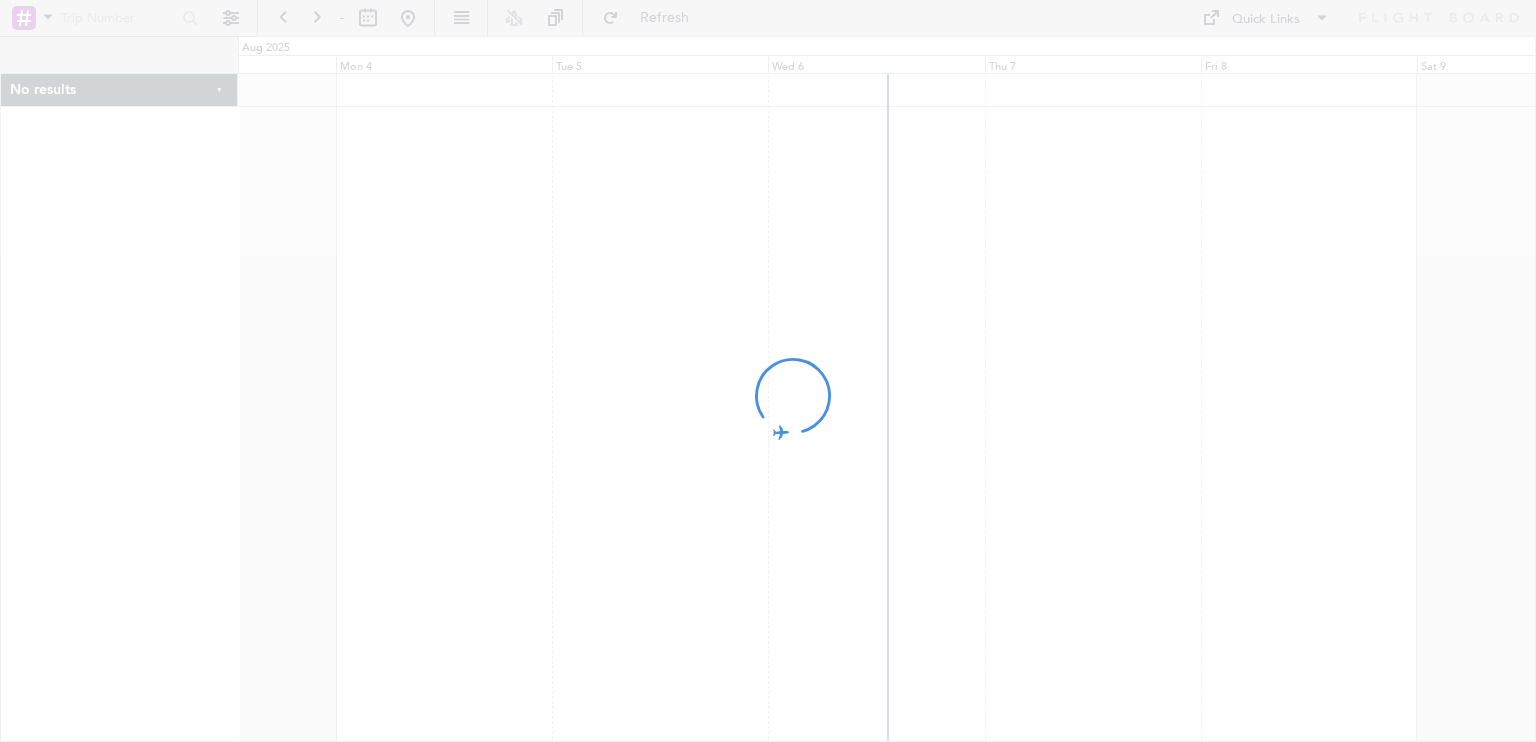 scroll, scrollTop: 0, scrollLeft: 0, axis: both 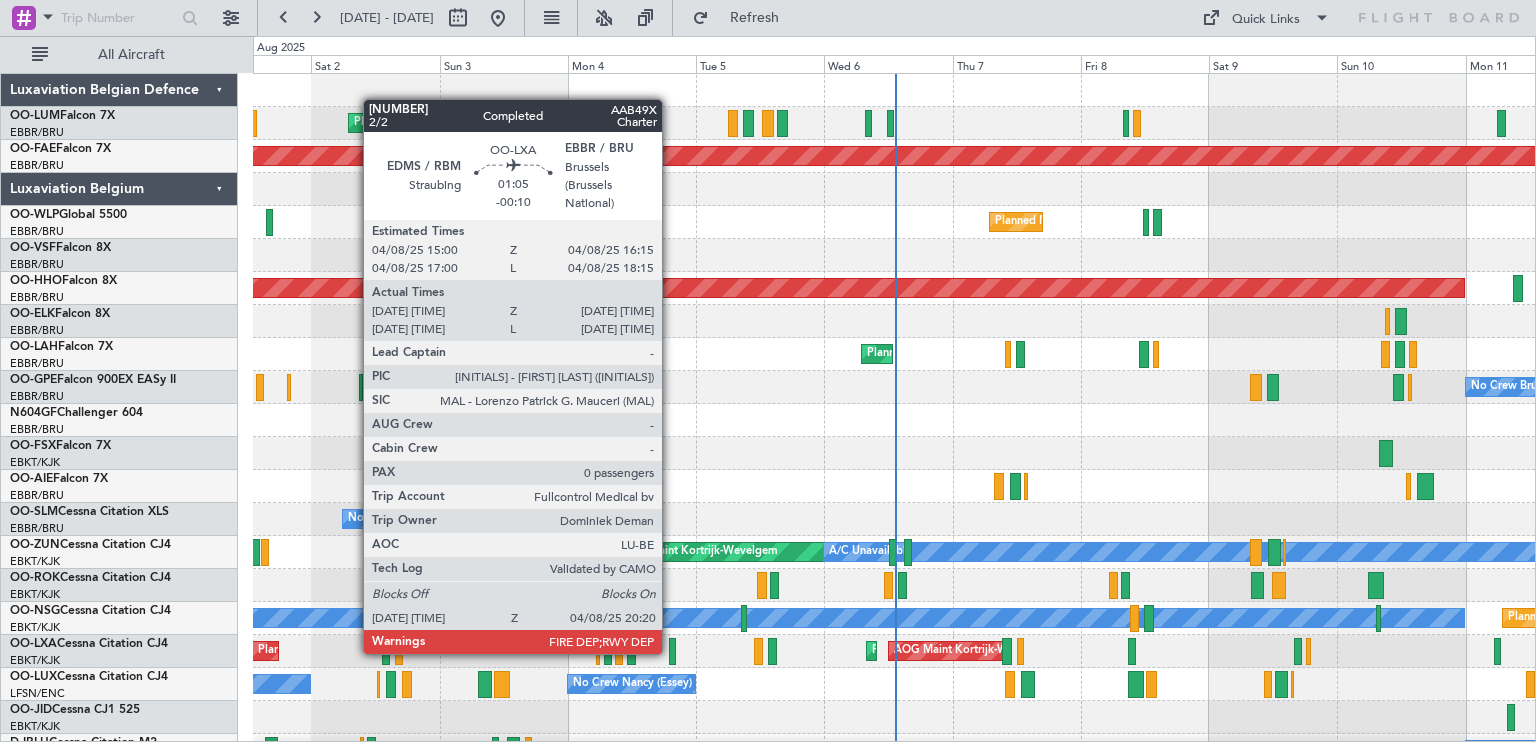 click 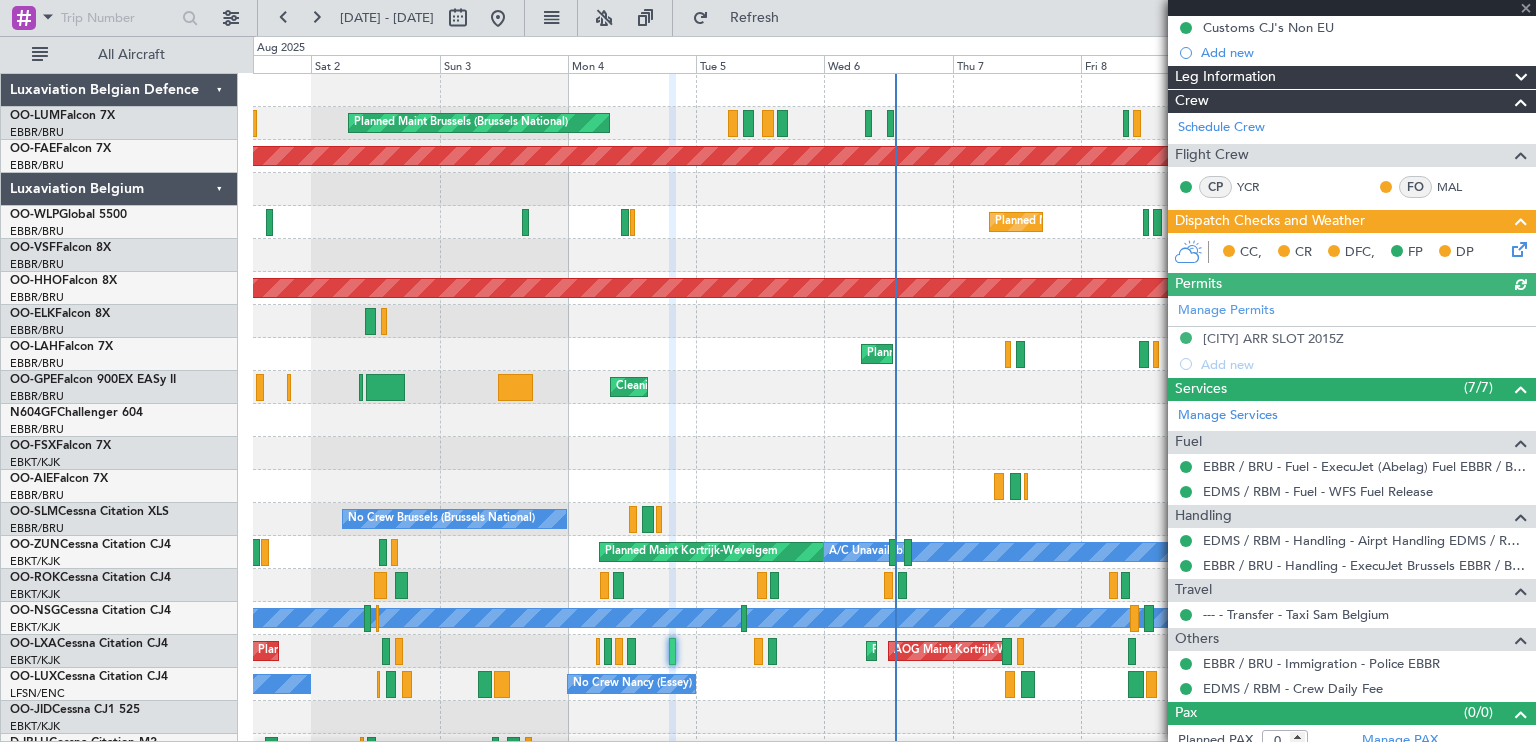 scroll, scrollTop: 241, scrollLeft: 0, axis: vertical 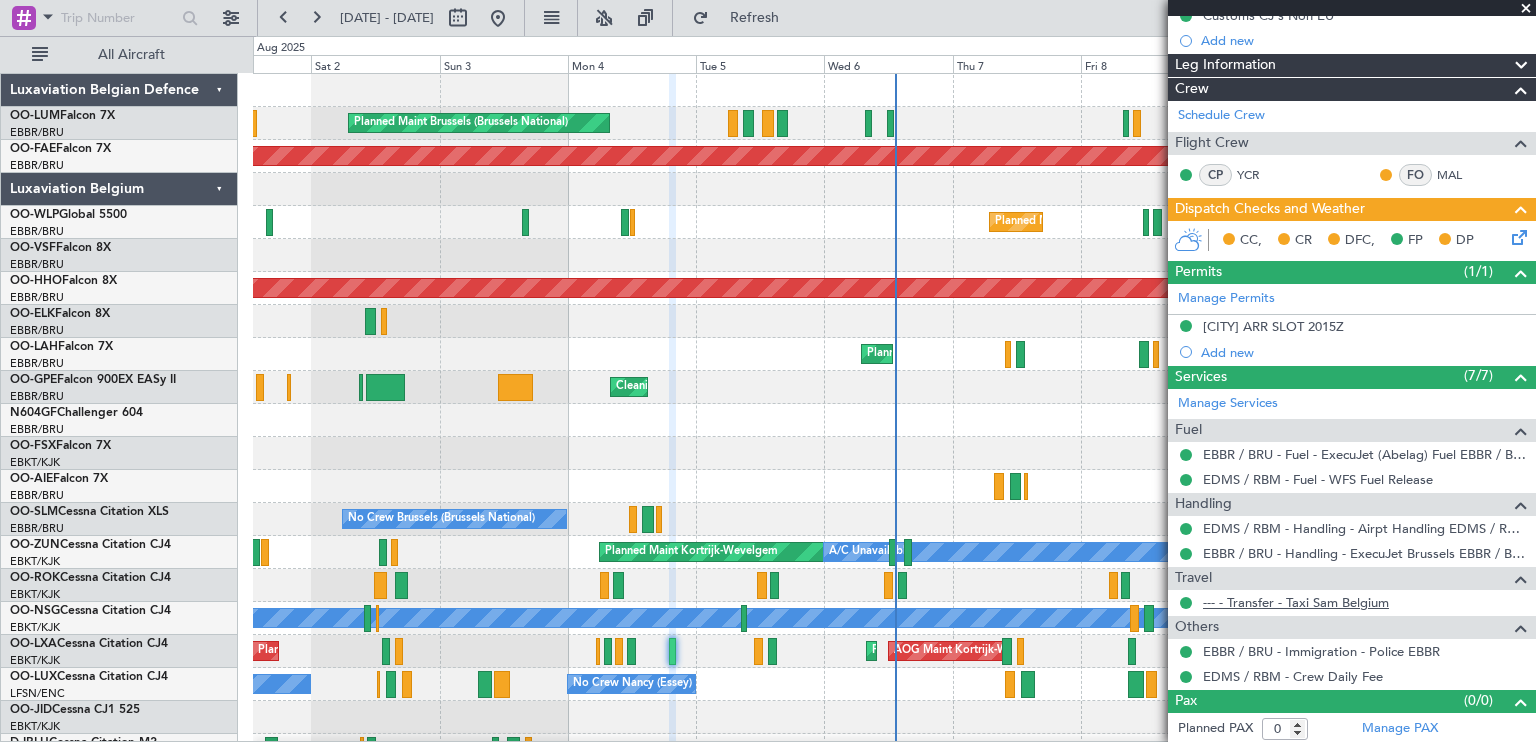 click on "--- - Transfer - Taxi Sam Belgium" at bounding box center [1296, 602] 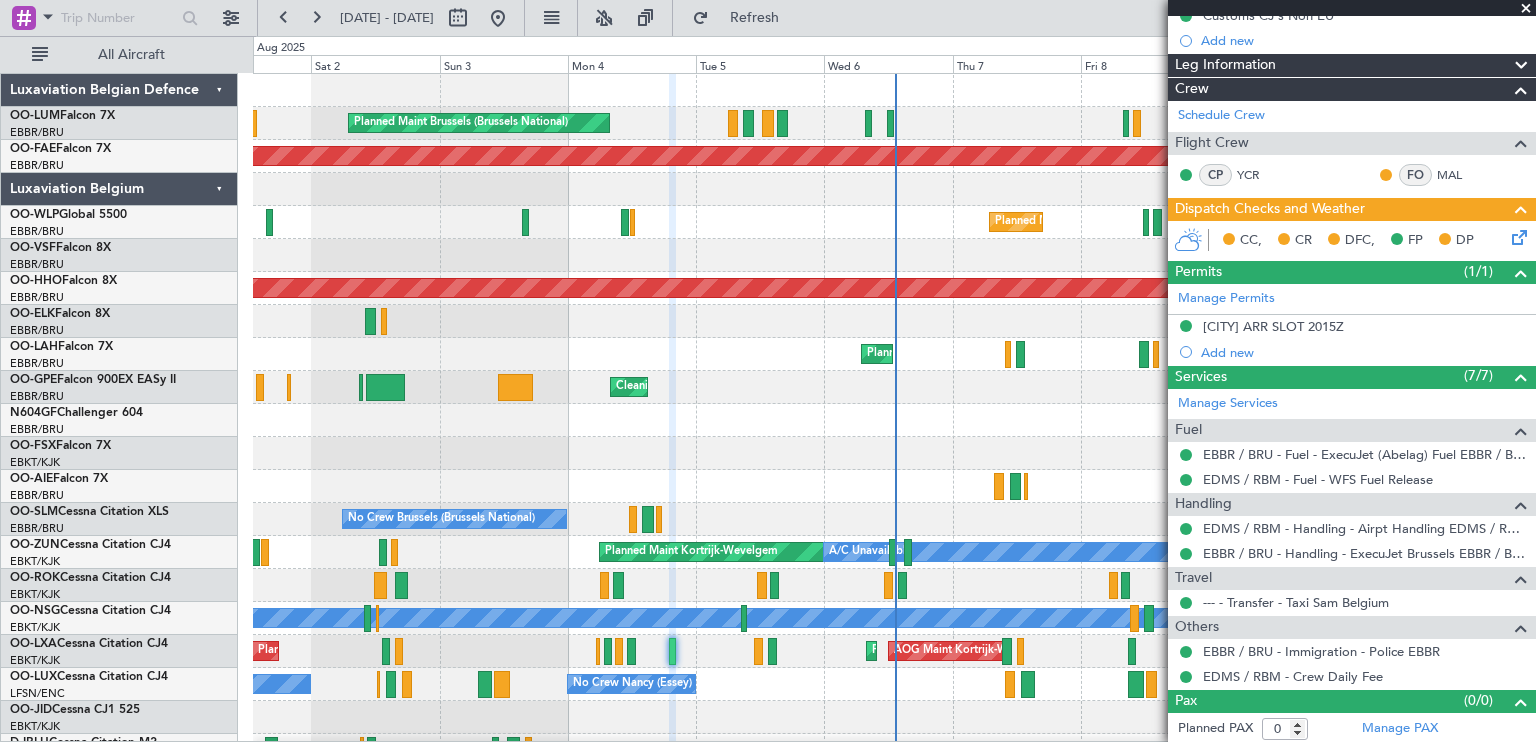 click at bounding box center (1526, 9) 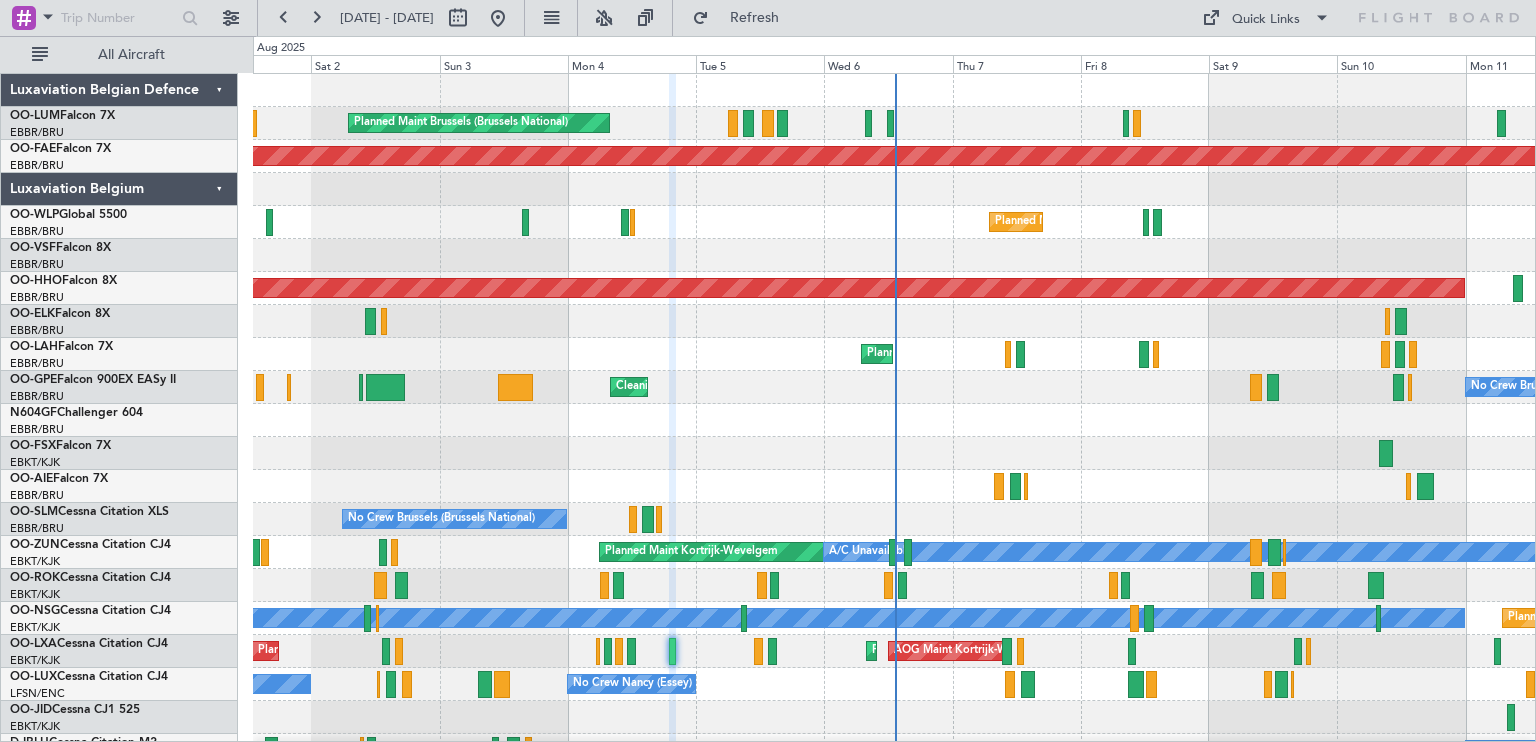 scroll, scrollTop: 0, scrollLeft: 0, axis: both 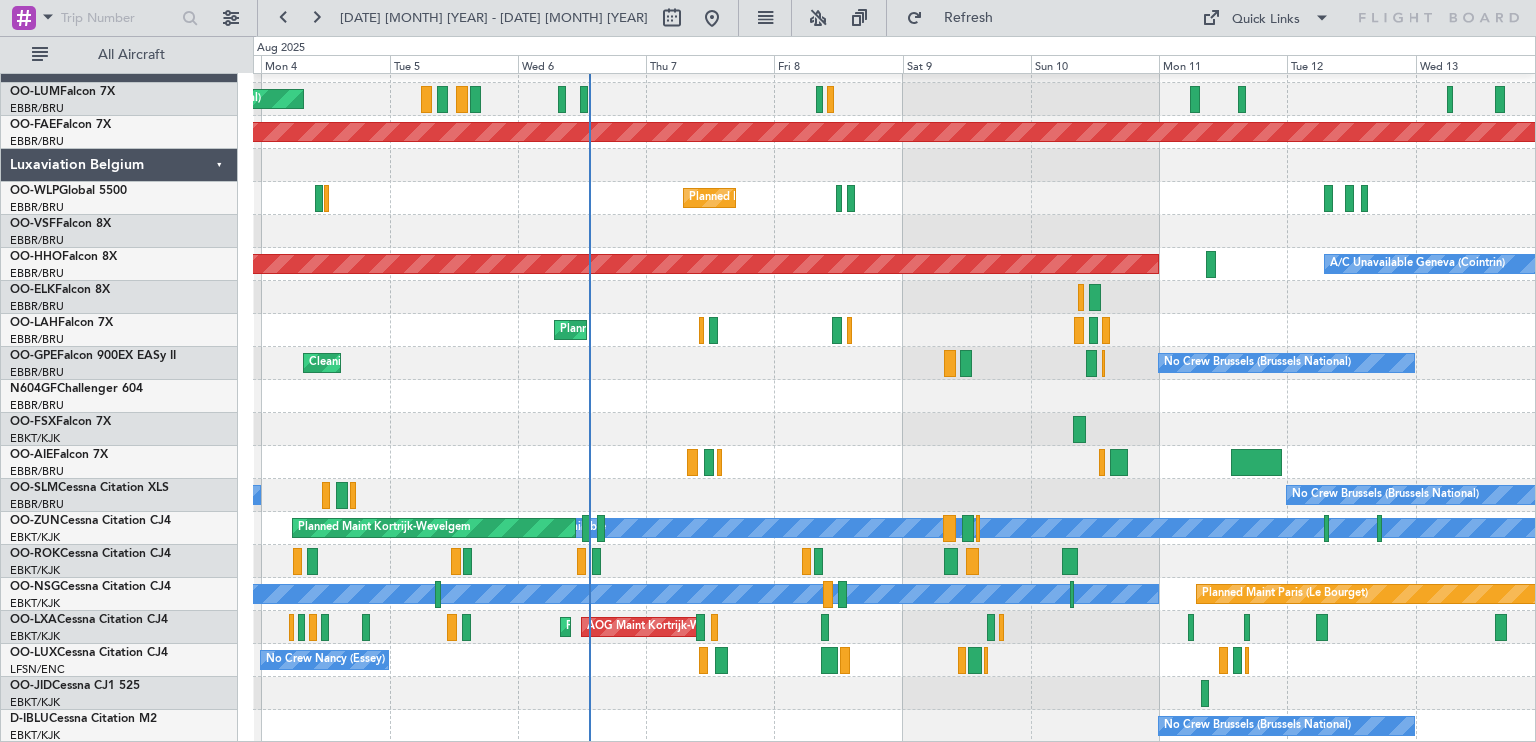 click on "Planned Maint [CITY] ([CITY] [AIRPORT])
Planned Maint [CITY]-[CITY]
Planned Maint [CITY] ([CITY] [AIRPORT])
Planned Maint [CITY] ([CITY] [AIRPORT])
A/C Unavailable [CITY] ([CITY] [AIRPORT])
Planned Maint [CITY] ([CITY] [AIRPORT])
No Crew [CITY] ([CITY] [AIRPORT])
Cleaning [CITY] ([CITY] [AIRPORT])
No Crew [CITY] ([CITY] [AIRPORT])
No Crew [CITY] ([CITY] [AIRPORT])
A/C Unavailable
Planned Maint [CITY]-[CITY]
Planned Maint [CITY] ([CITY] [AIRPORT])
A/C Unavailable
Planned Maint [CITY]-[CITY]
AOG Maint [CITY]-[CITY]
Planned Maint [CITY]-[CITY]
Planned Maint [CITY] ([CITY] [AIRPORT])
No Crew [CITY] ([CITY] [AIRPORT])
No Crew [CITY] ([CITY] [AIRPORT])
Planned Maint [CITY] ([CITY] [AIRPORT])" 